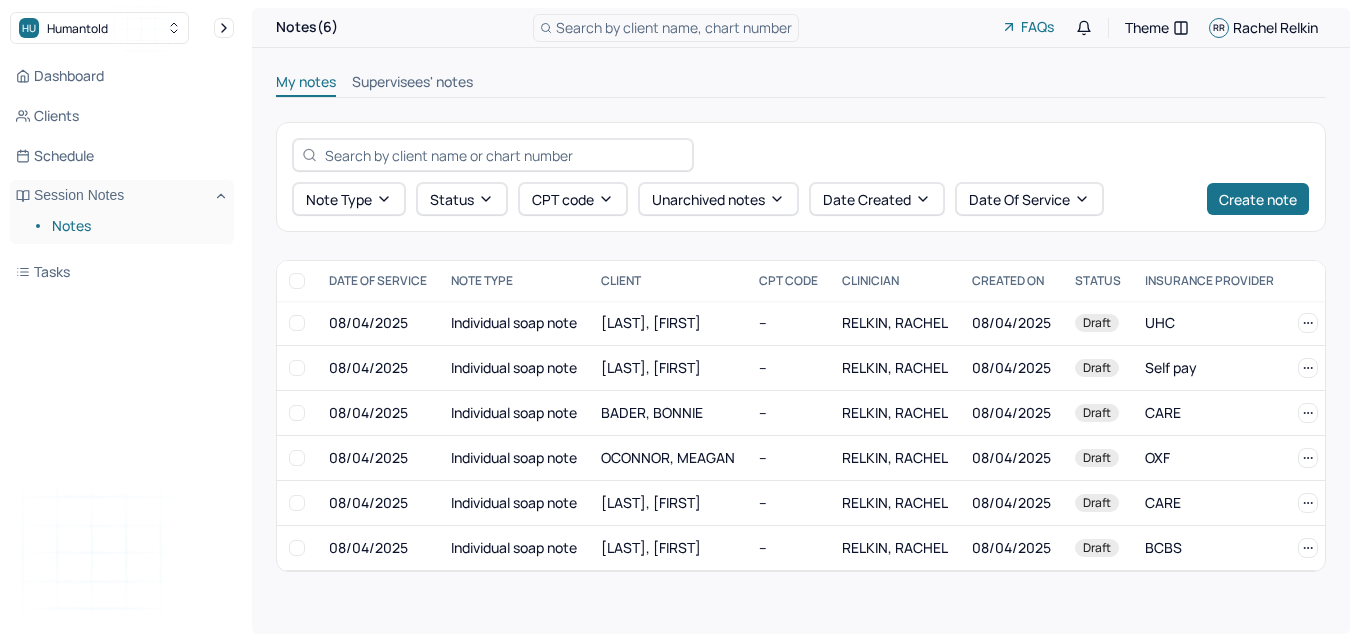 scroll, scrollTop: 0, scrollLeft: 0, axis: both 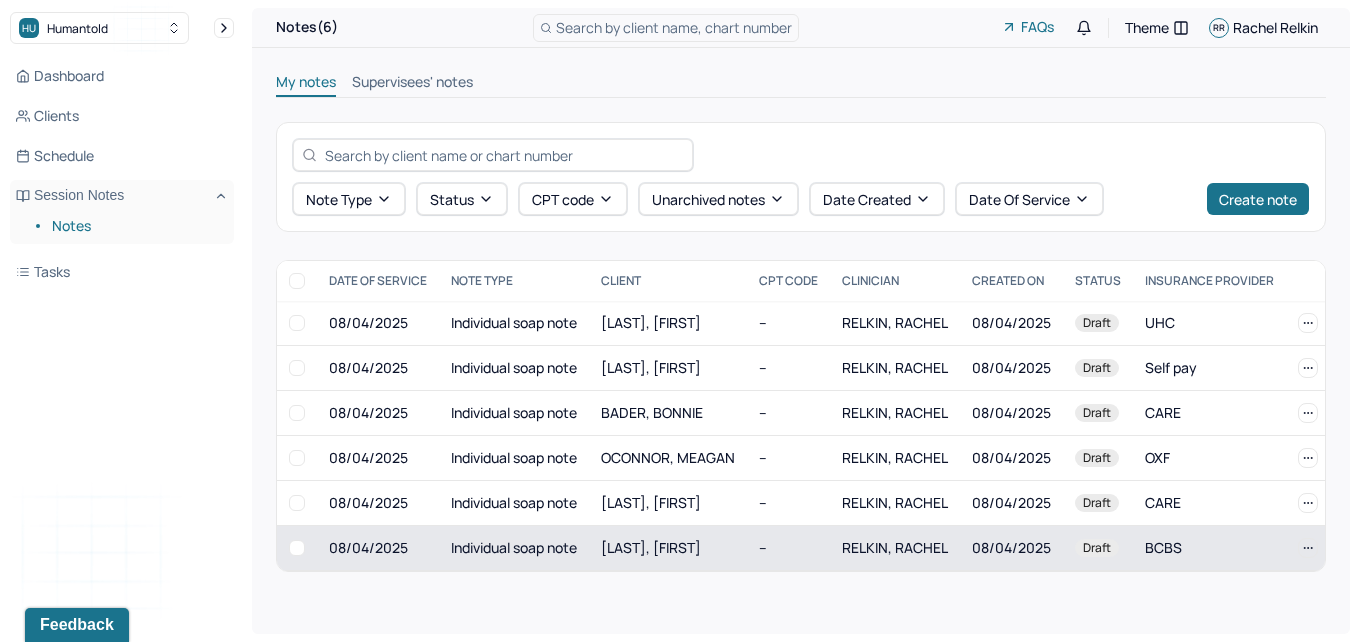 click on "[LAST], [FIRST]" at bounding box center [668, 548] 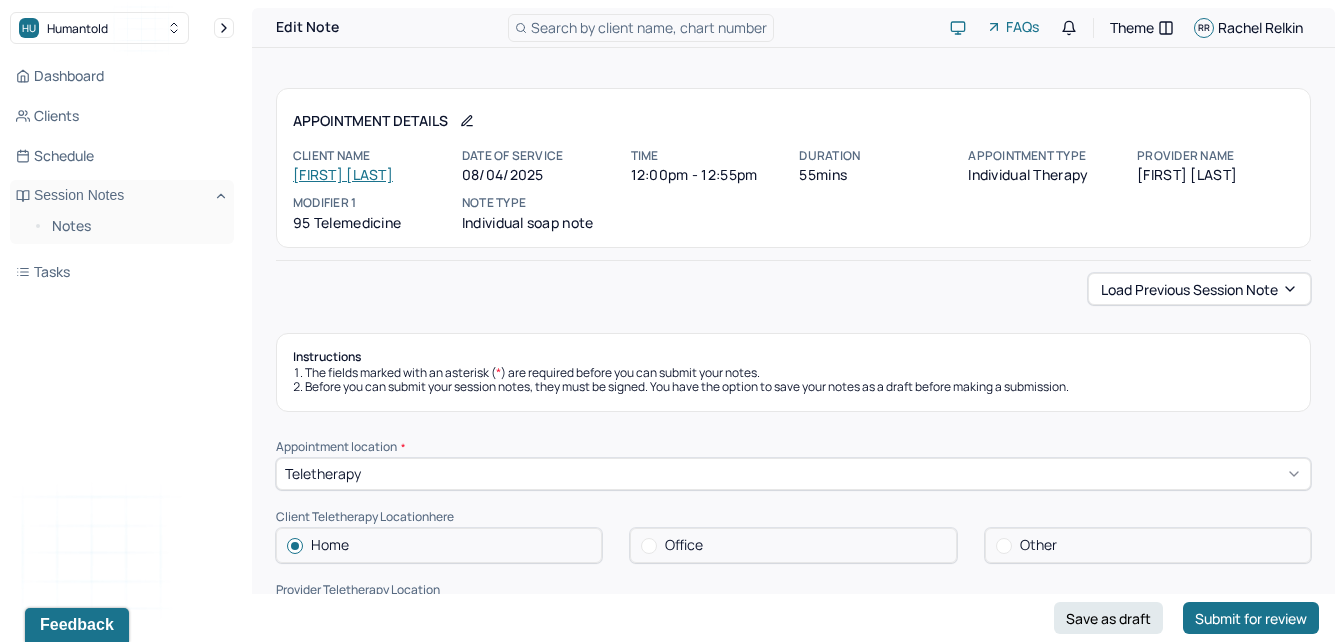 drag, startPoint x: 1339, startPoint y: 76, endPoint x: 1353, endPoint y: 123, distance: 49.0408 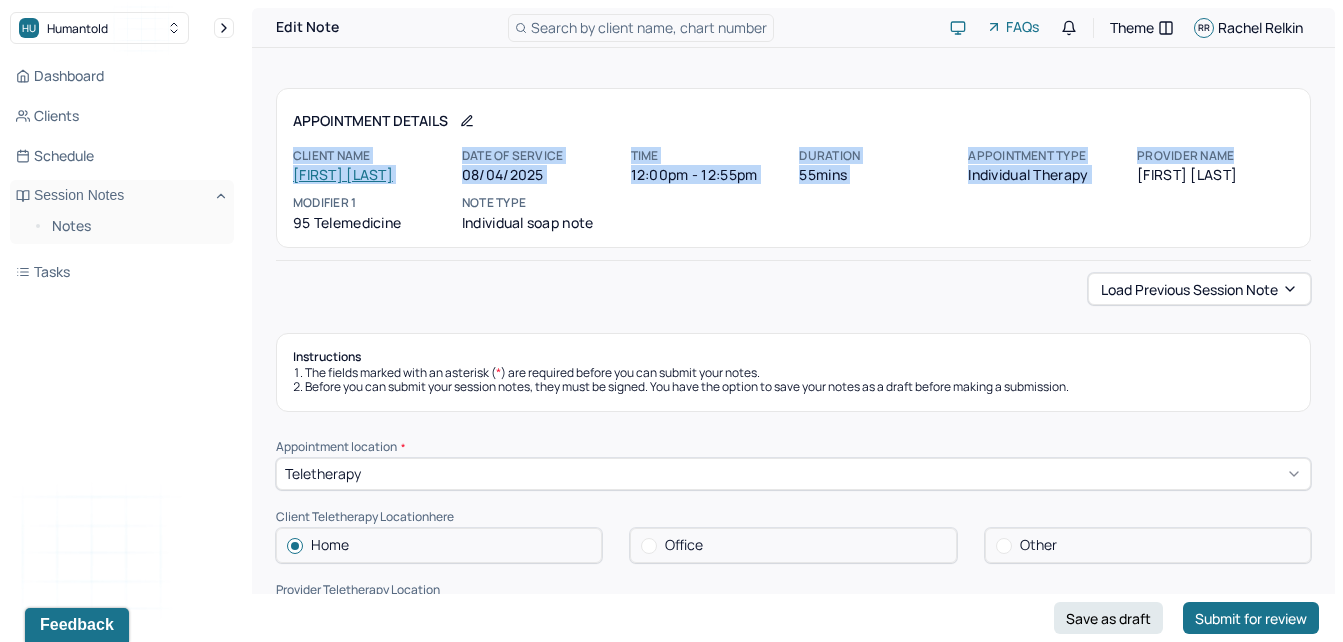 drag, startPoint x: 1339, startPoint y: 84, endPoint x: 1353, endPoint y: 154, distance: 71.38628 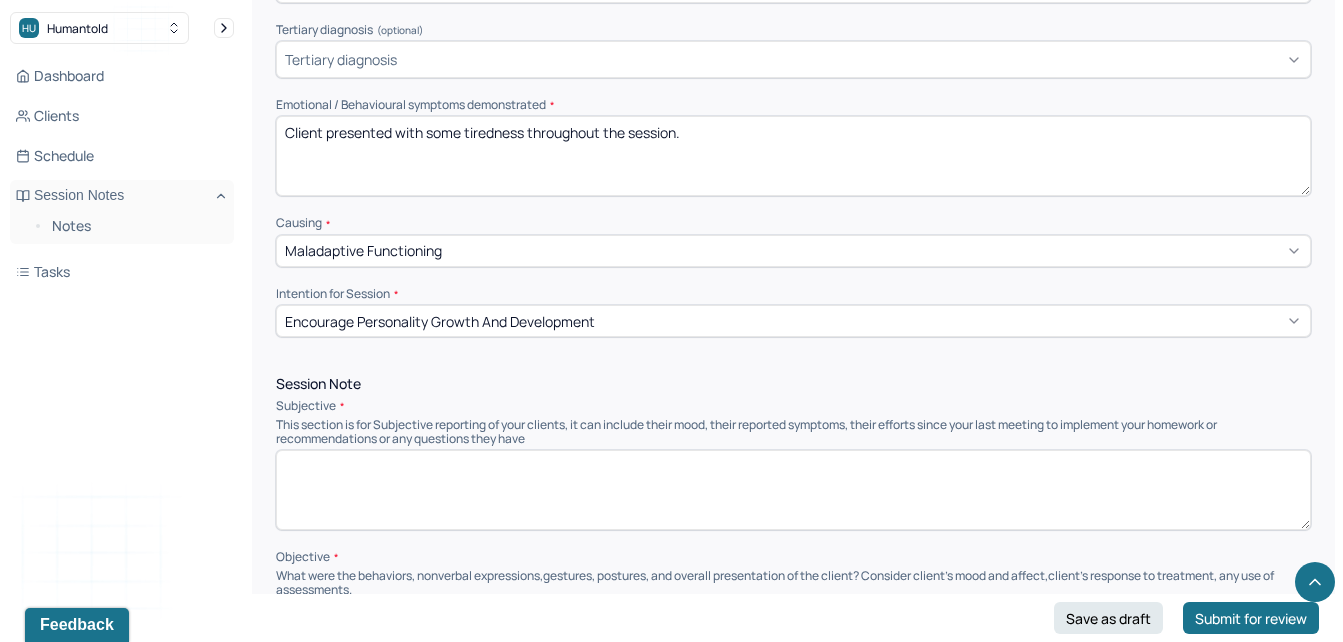 scroll, scrollTop: 862, scrollLeft: 0, axis: vertical 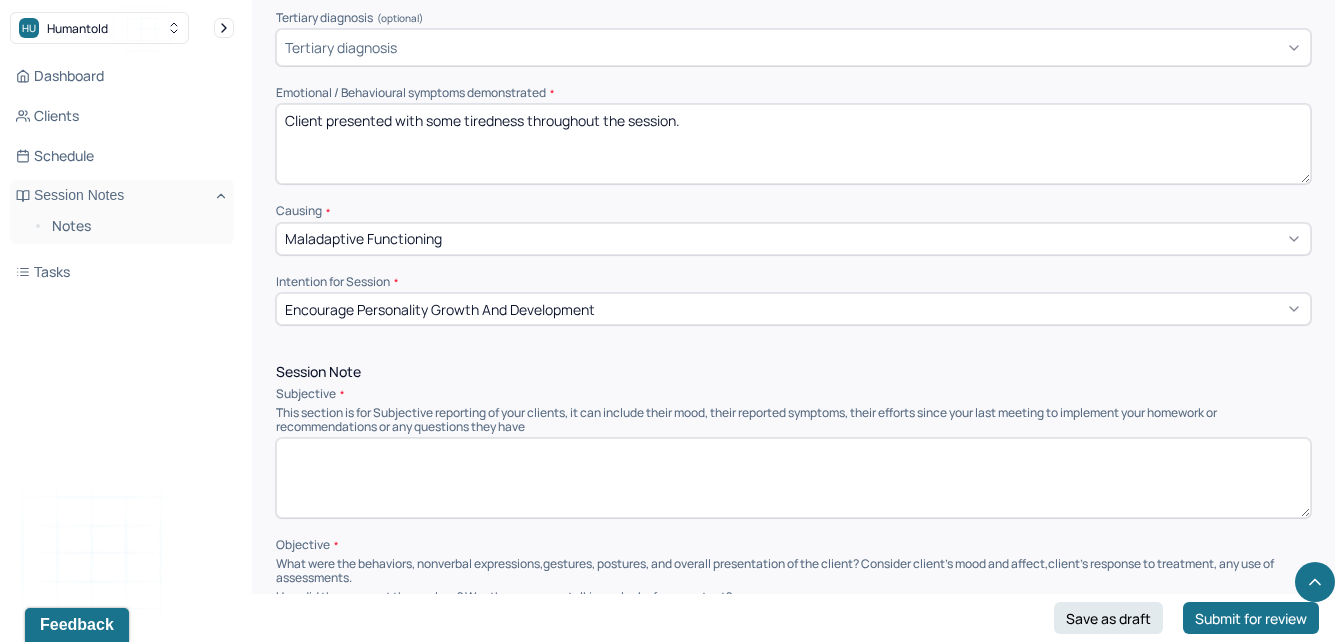 drag, startPoint x: 528, startPoint y: 119, endPoint x: 481, endPoint y: 121, distance: 47.042534 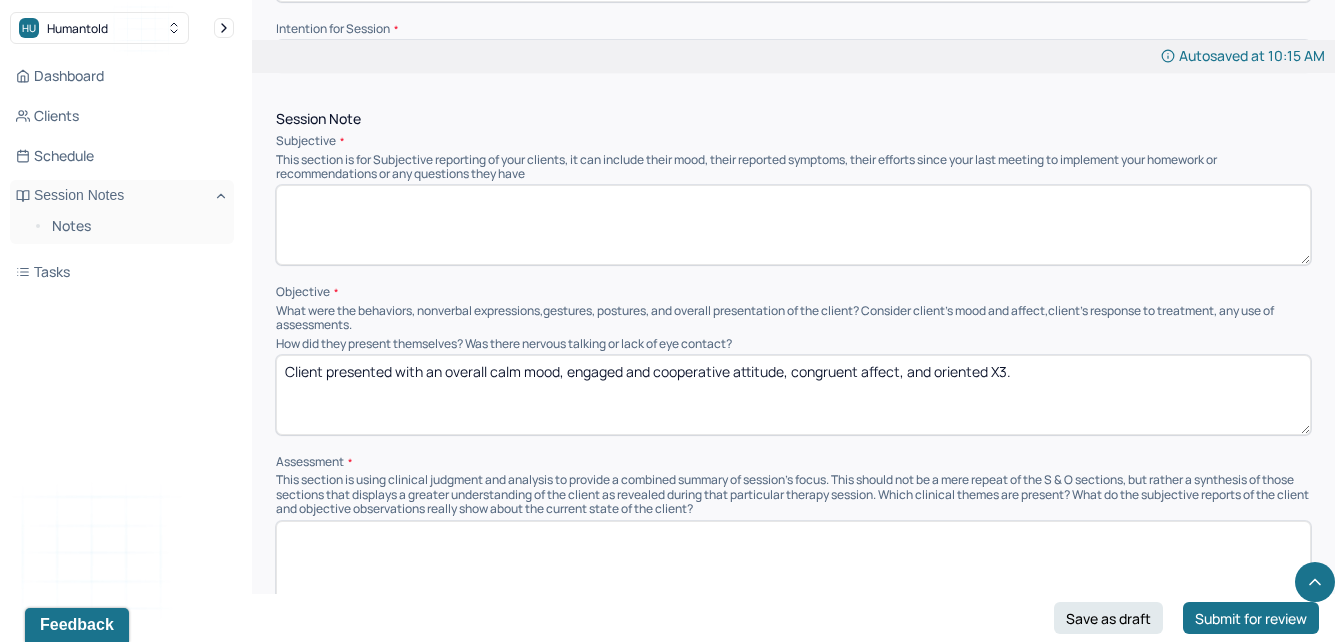 scroll, scrollTop: 1121, scrollLeft: 0, axis: vertical 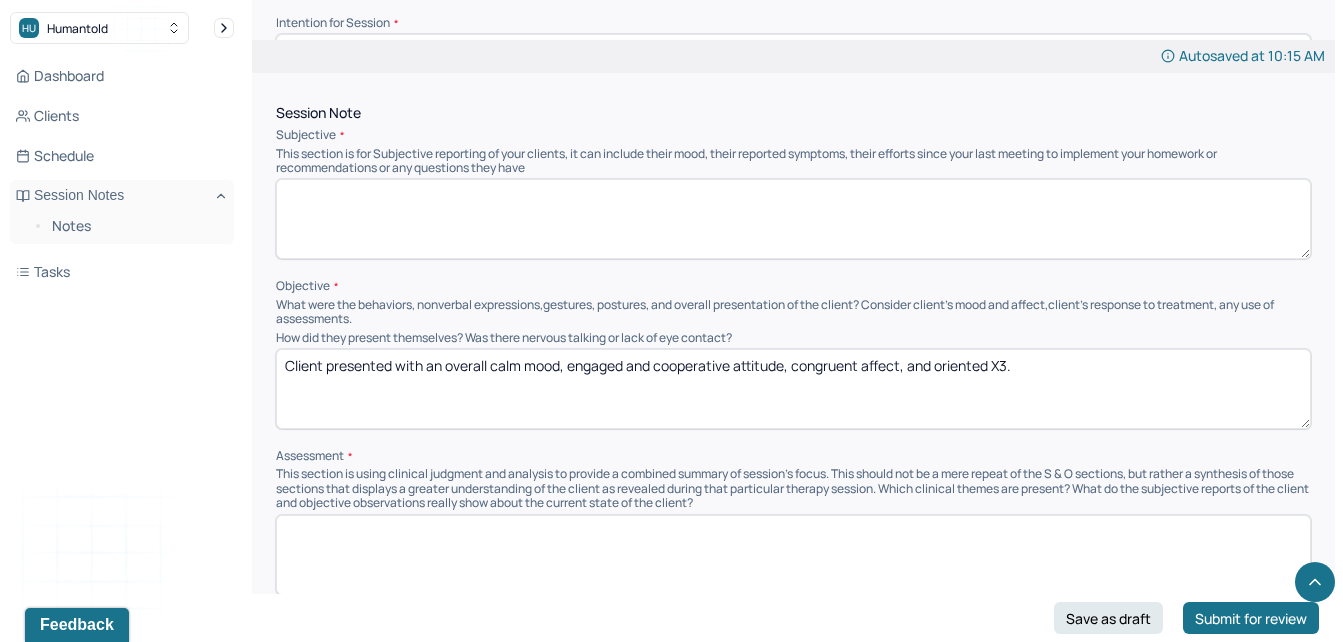 type on "Client presented with some stress throughout the session." 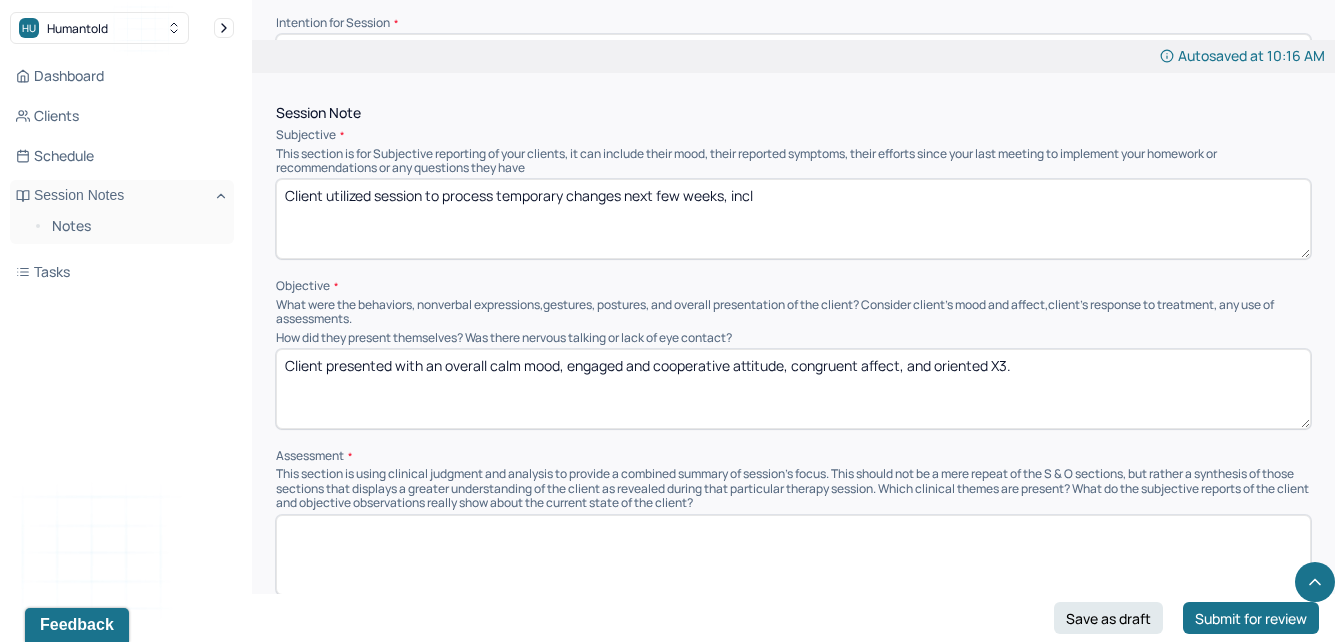 click on "Client utilized session to process temporary changes next few weeks, incl" at bounding box center (793, 219) 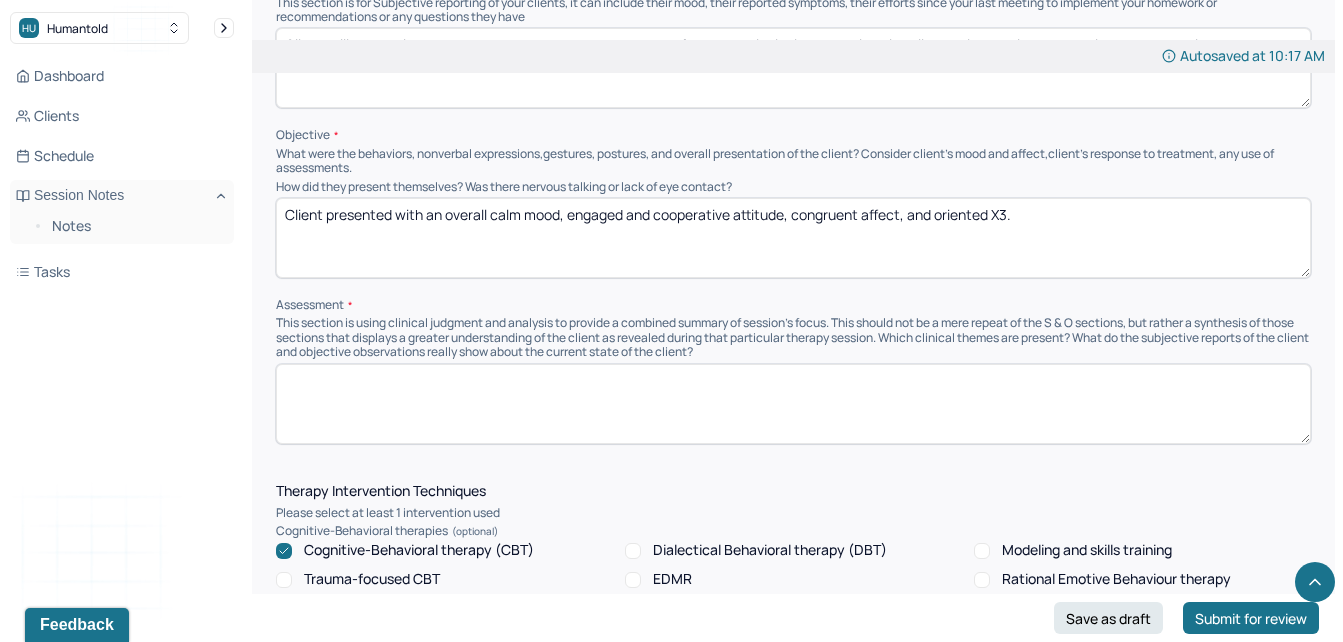 scroll, scrollTop: 1266, scrollLeft: 0, axis: vertical 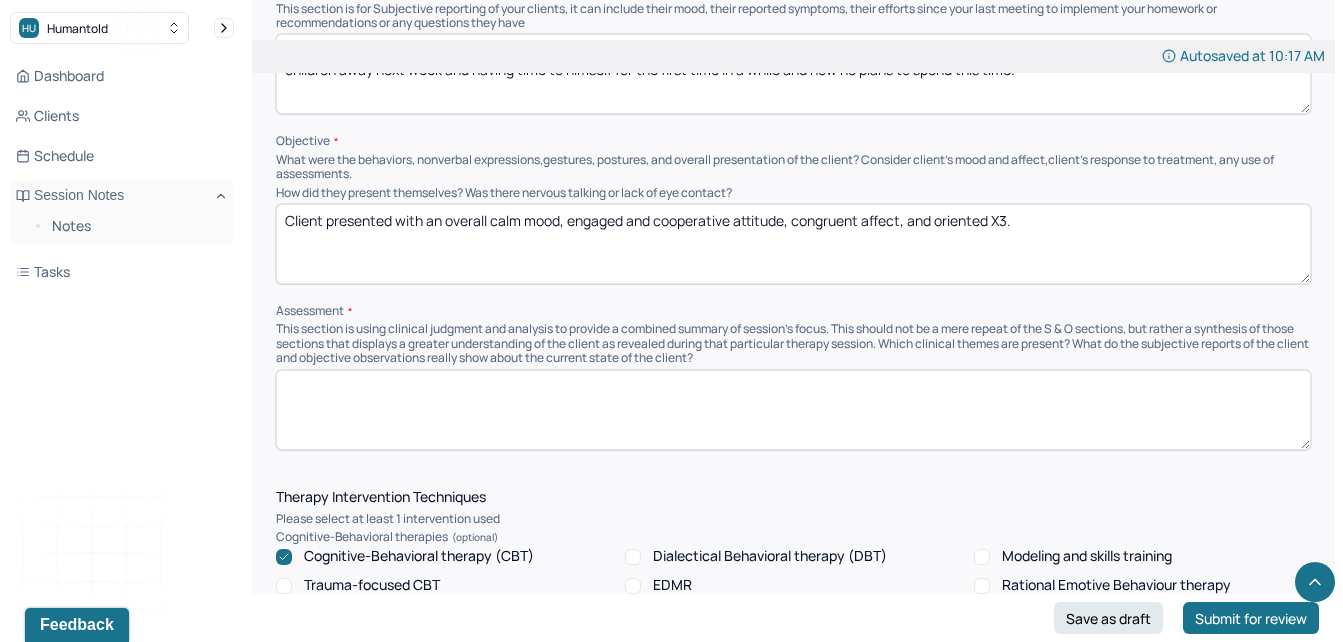 type on "Client utilized session to address the temporary changes next few weeks, including parenting his children without his partner this week and having partner and children away next week and having time to himself for the first time in a while and how he plans to spend this time." 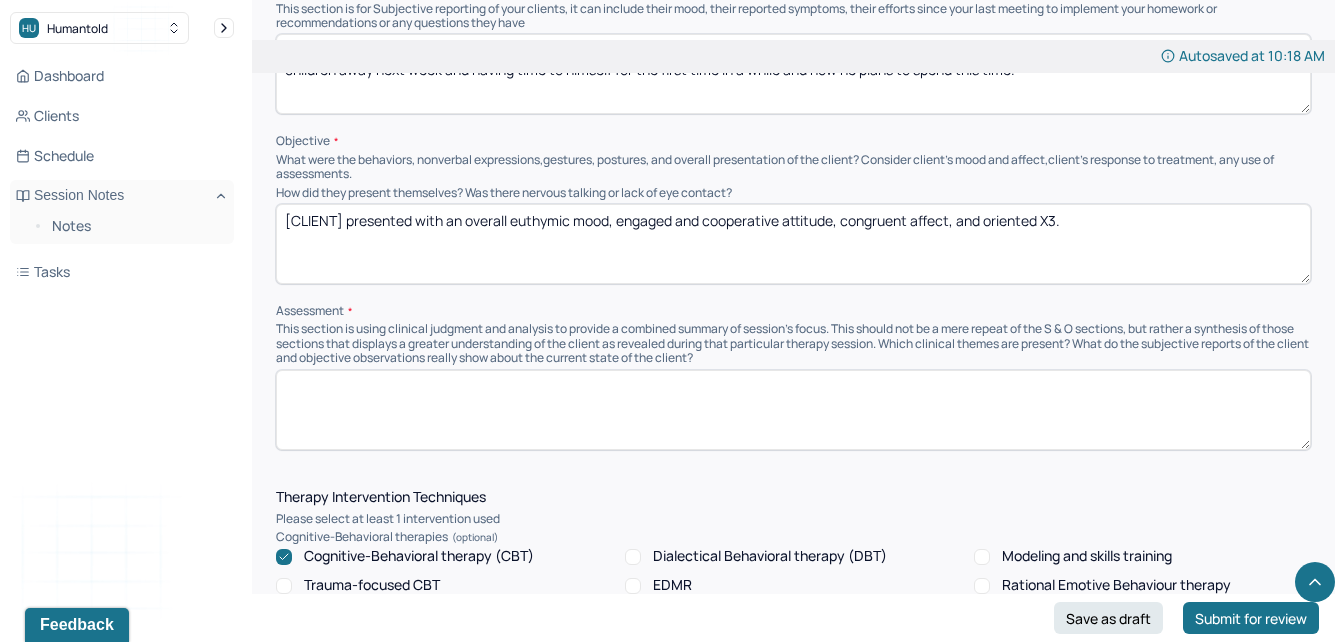 click on "[CLIENT] presented with an overall euthymic mood, engaged and cooperative attitude, congruent affect, and oriented X3." at bounding box center (793, 244) 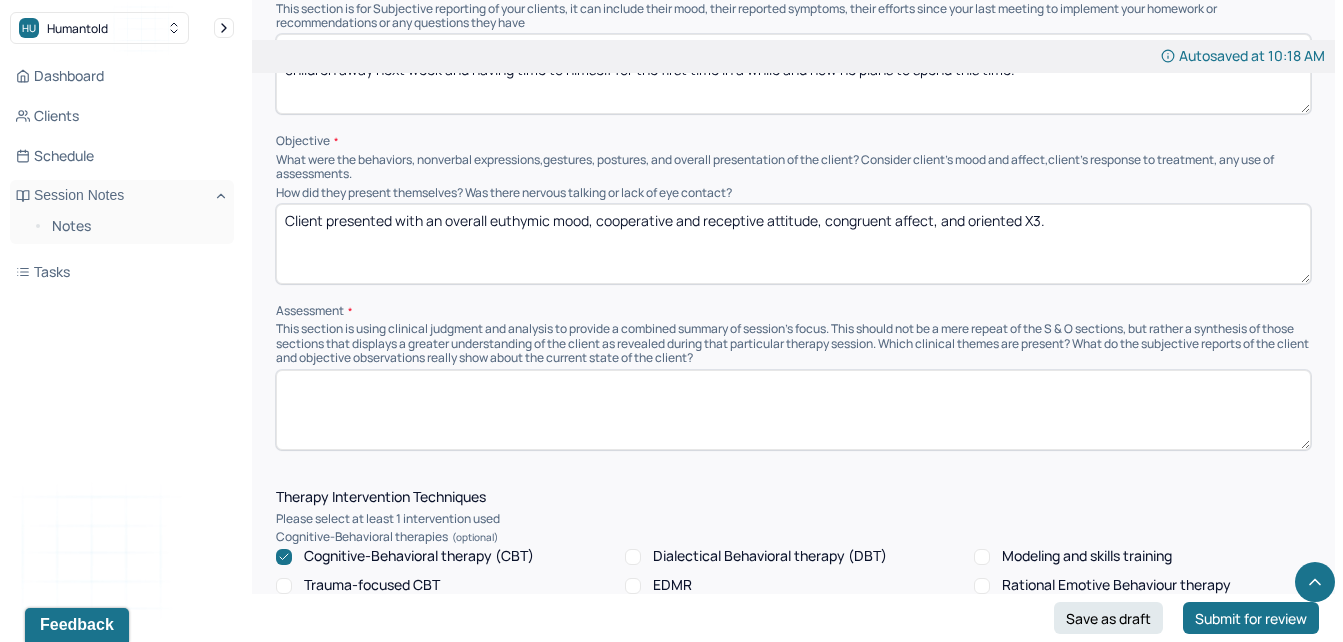 click on "Client presented with an overall euthymic mood, cooperative and receptive attitude, congruent affect, and oriented X3." at bounding box center [793, 244] 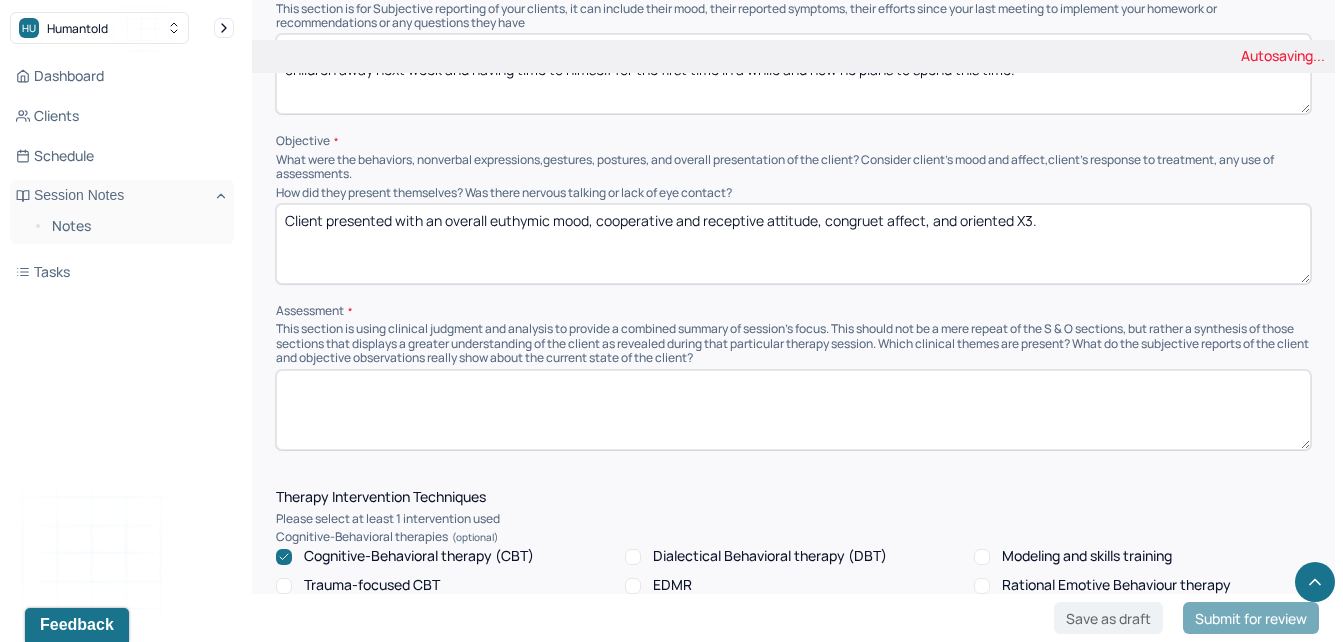 click on "Client presented with an overall euthymic mood, cooperative and receptive attitude, congruent affect, and oriented X3." at bounding box center [793, 244] 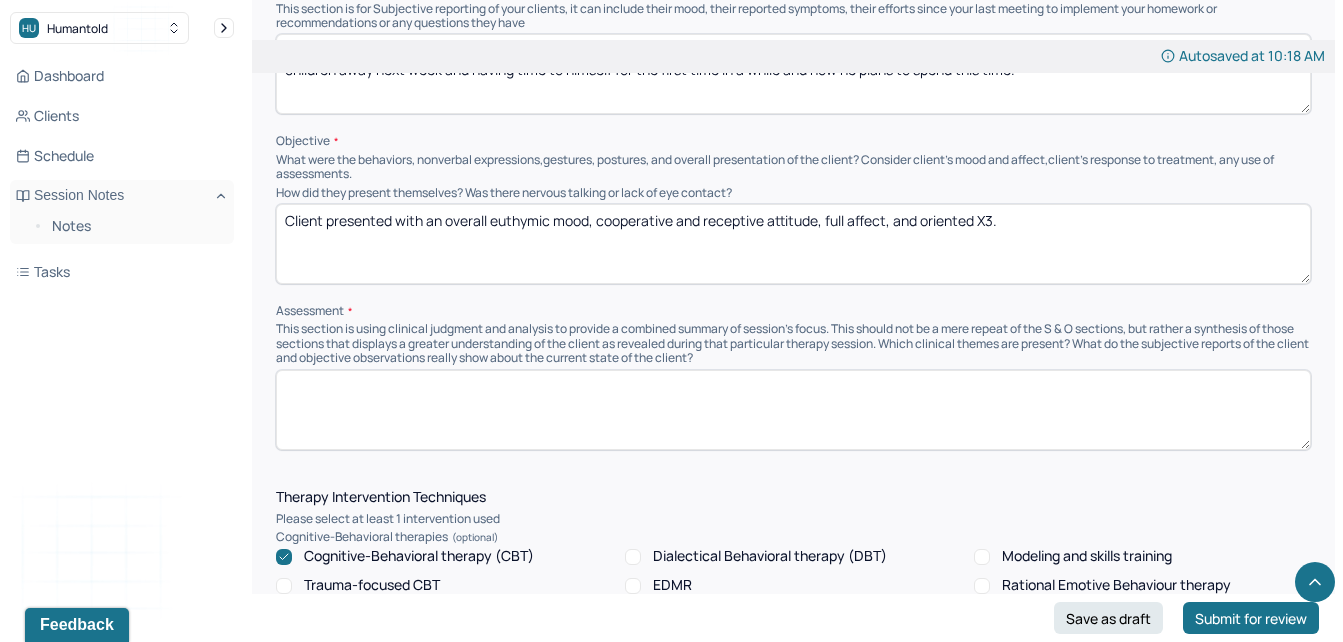 scroll, scrollTop: 705, scrollLeft: 0, axis: vertical 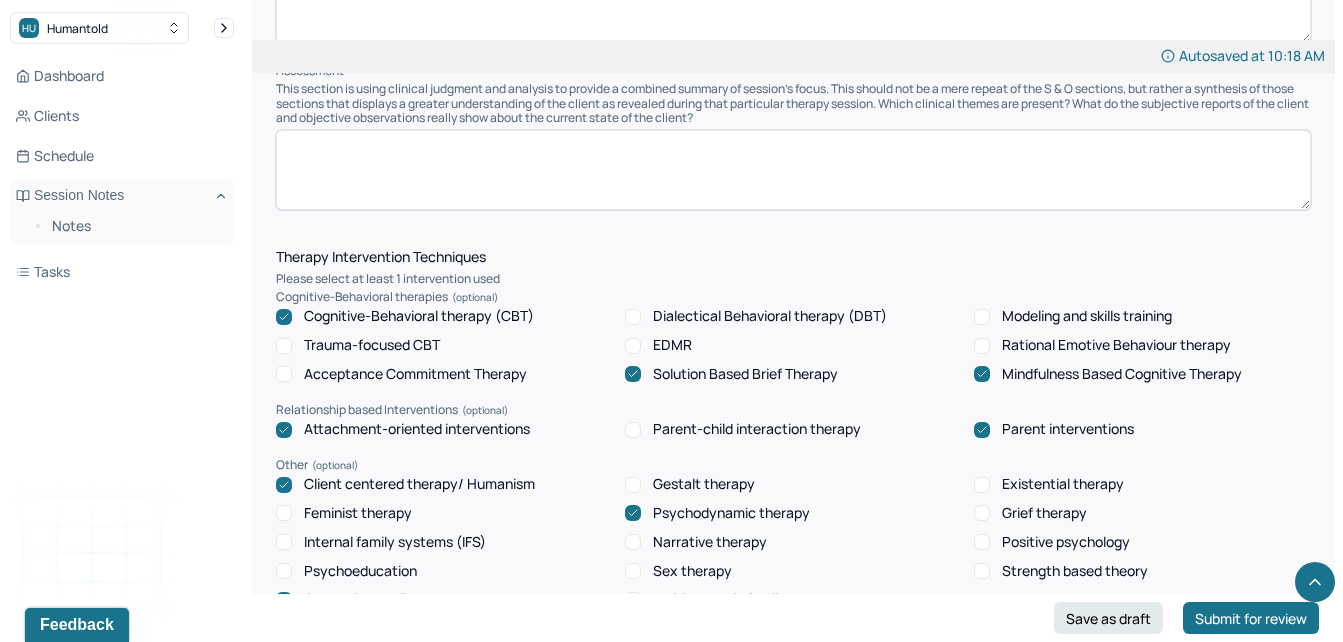 type on "Client presented with an overall euthymic mood, cooperative and receptive attitude, full affect, and oriented X3." 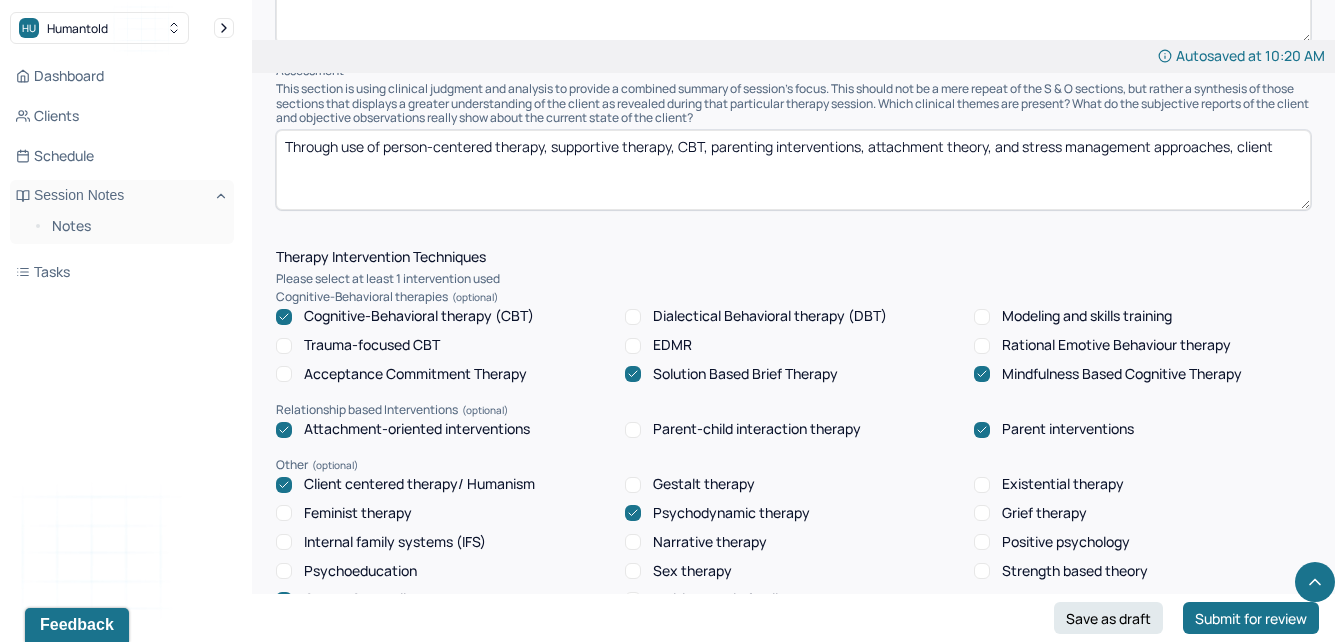 click on "Through use of person-centered therapy, supportive therapy, CBT, parenting interventions, attachment theory, and stress management approaches, client" at bounding box center [793, 170] 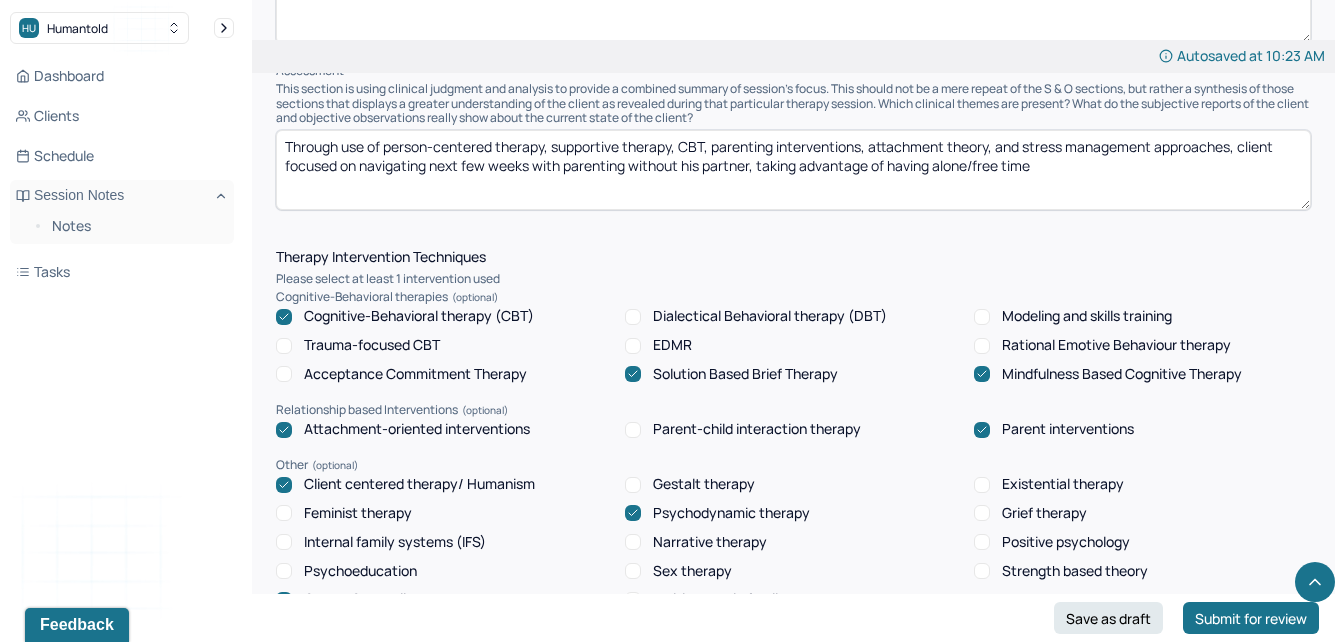 click on "Through use of person-centered therapy, supportive therapy, CBT, parenting interventions, attachment theory, and stress management approaches, client focused on navigating next few weeks with parenting without his partner, taking advangtage of having alone/free time" at bounding box center [793, 170] 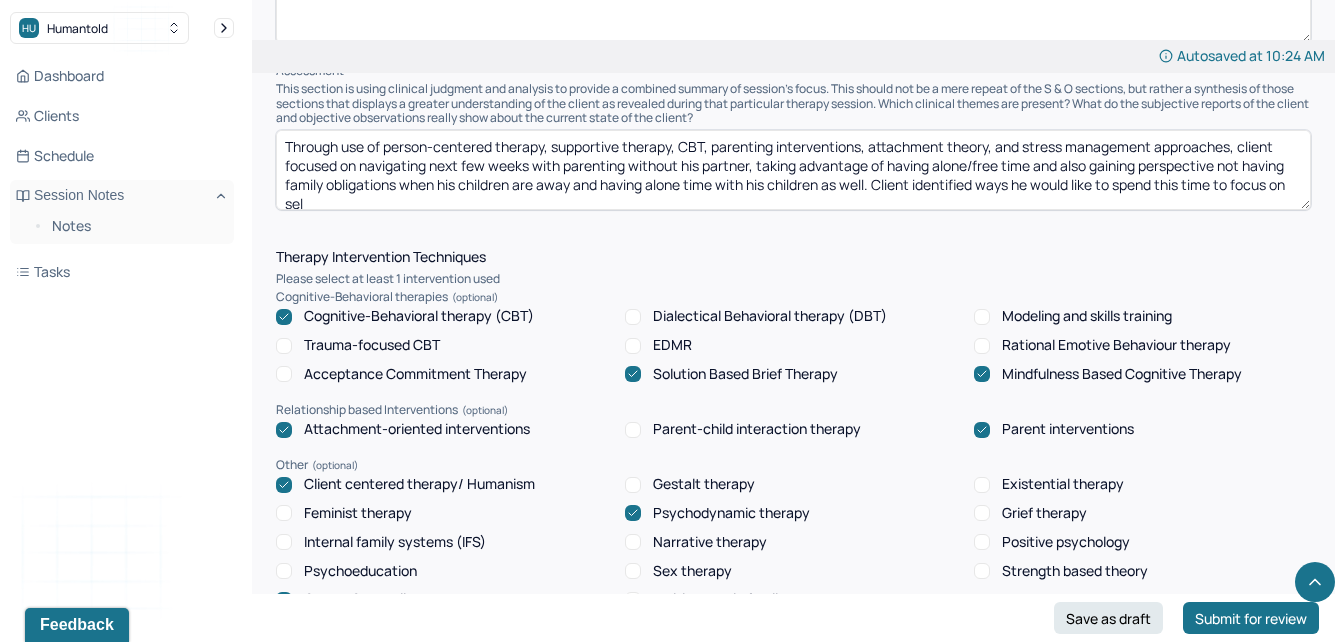 scroll, scrollTop: 4, scrollLeft: 0, axis: vertical 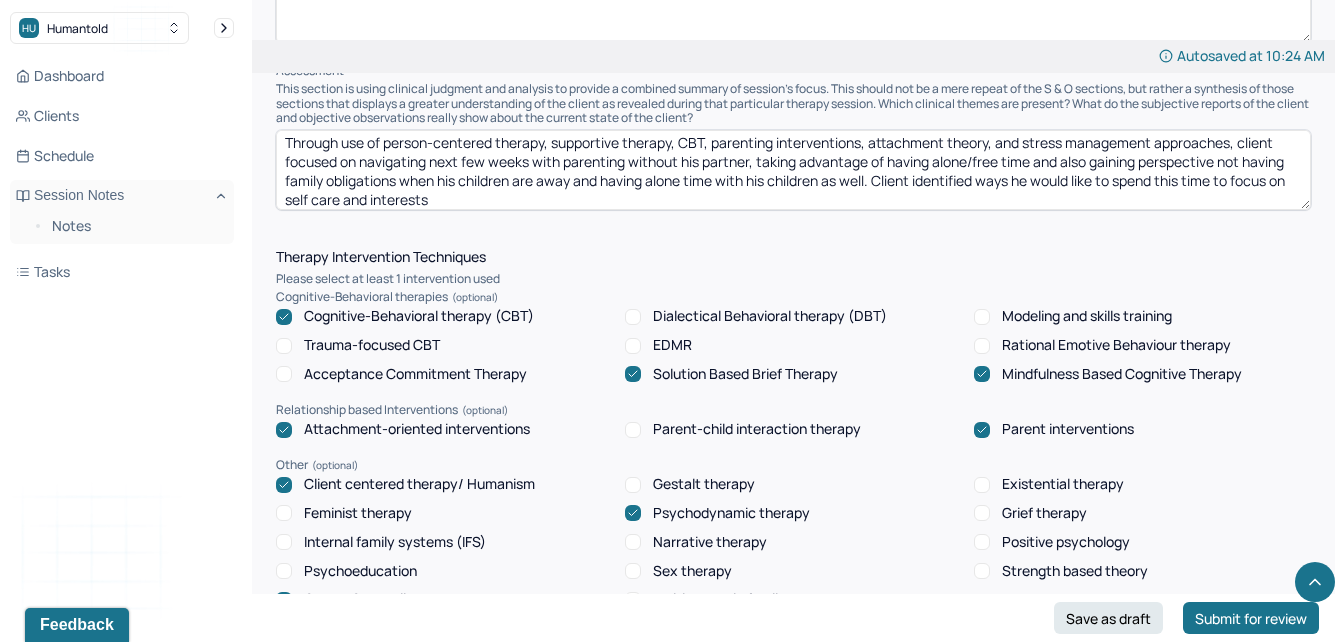 click on "Through use of person-centered therapy, supportive therapy, CBT, parenting interventions, attachment theory, and stress management approaches, client focused on navigating next few weeks with parenting without his partner, taking advantage of having alone/free time and also gaining perspective not having family obligations when his children are away and having alone time with his children as well. Client identified ways he would like to spend this time to focus on self care and interests" at bounding box center (793, 170) 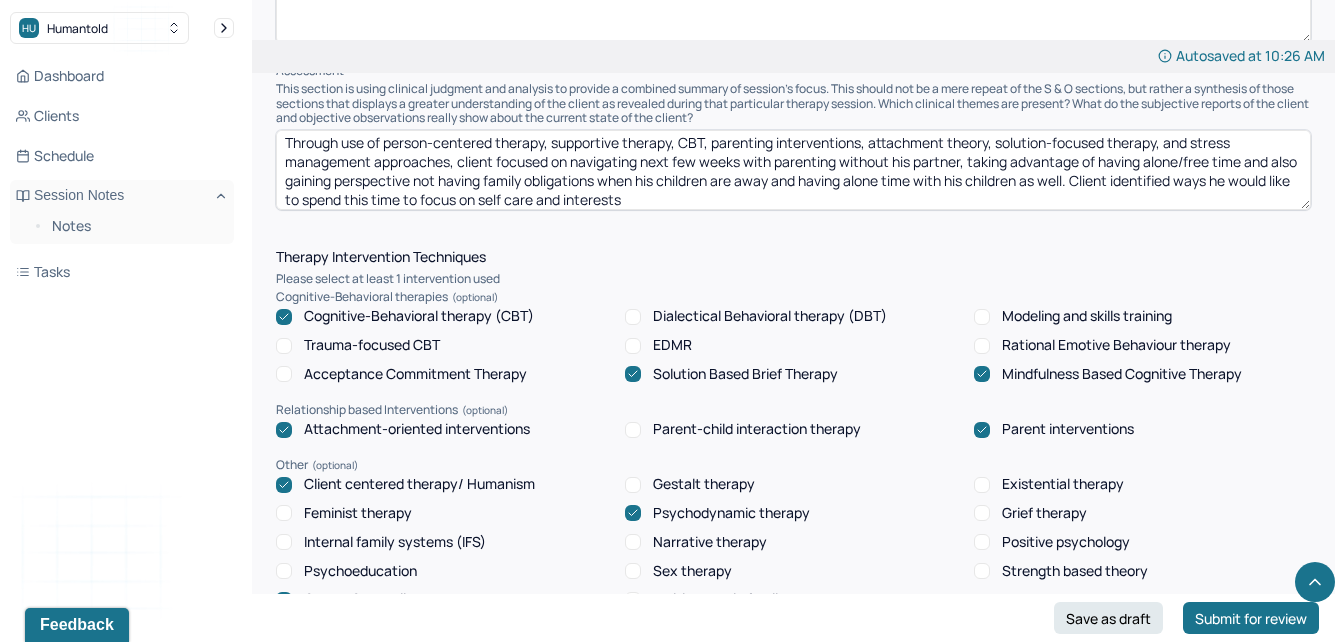 click on "Through use of person-centered therapy, supportive therapy, CBT, parenting interventions, attachment theory, solution-focused therapy, and stress management approaches, client focused on navigating next few weeks with parenting without his partner, taking advantage of having alone/free time and also gaining perspective not having family obligations when his children are away and having alone time with his children as well. Client identified ways he would like to spend this time to focus on self care and interests" at bounding box center [793, 170] 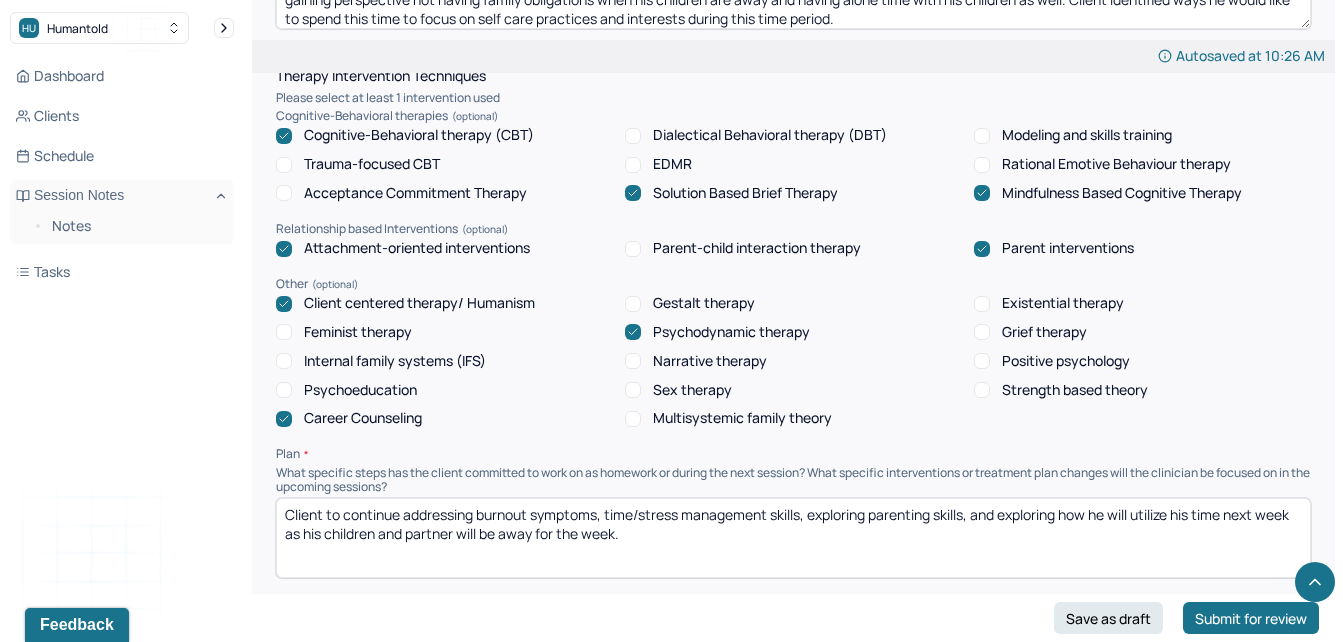 scroll, scrollTop: 1699, scrollLeft: 0, axis: vertical 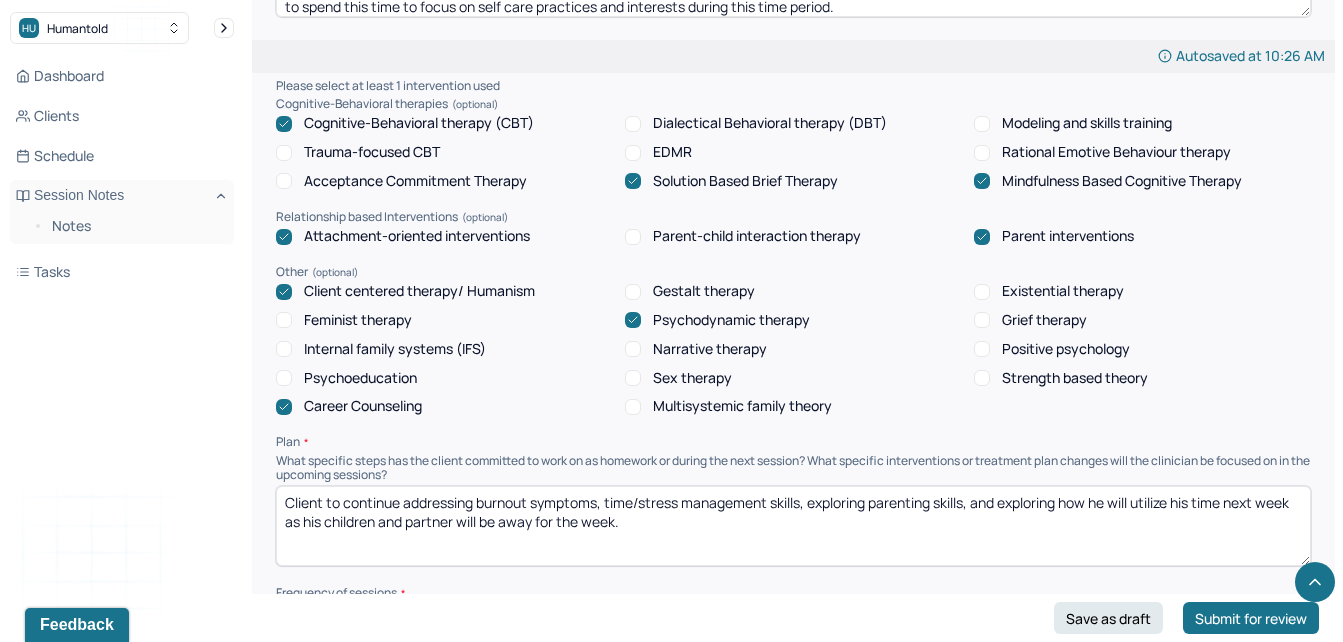 type on "Through use of person-centered therapy, supportive therapy, CBT, parenting interventions, attachment theory, solution-focused therapy, and stress management approaches, client focused on navigating next few weeks with parenting without his partner, taking advantage of having alone/free time and also gaining perspective not having family obligations when his children are away and having alone time with his children as well. Client identified ways he would like to spend this time to focus on self care practices and interests during this time period." 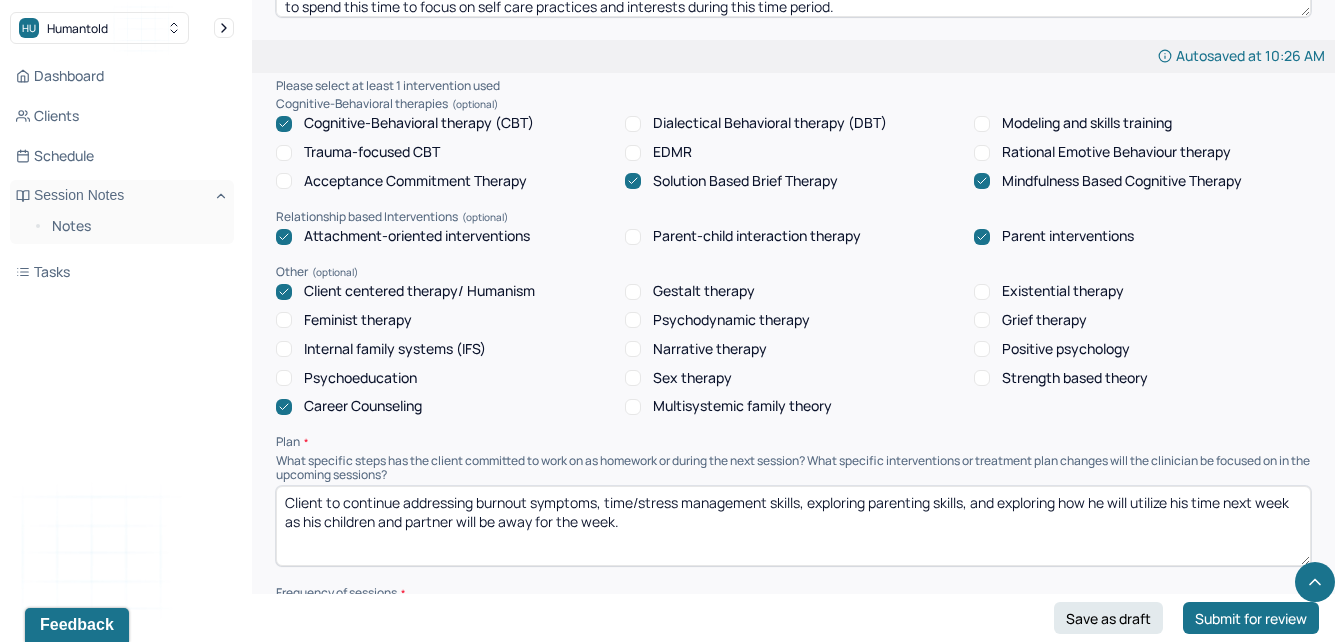 click 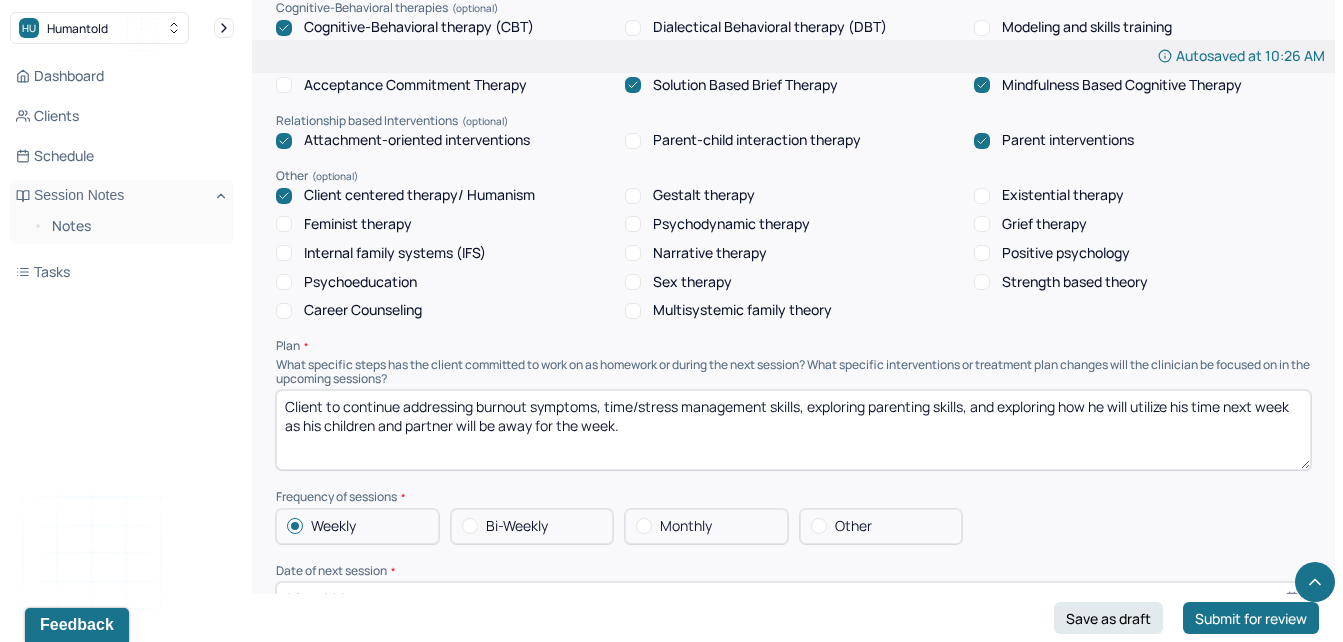 scroll, scrollTop: 1807, scrollLeft: 0, axis: vertical 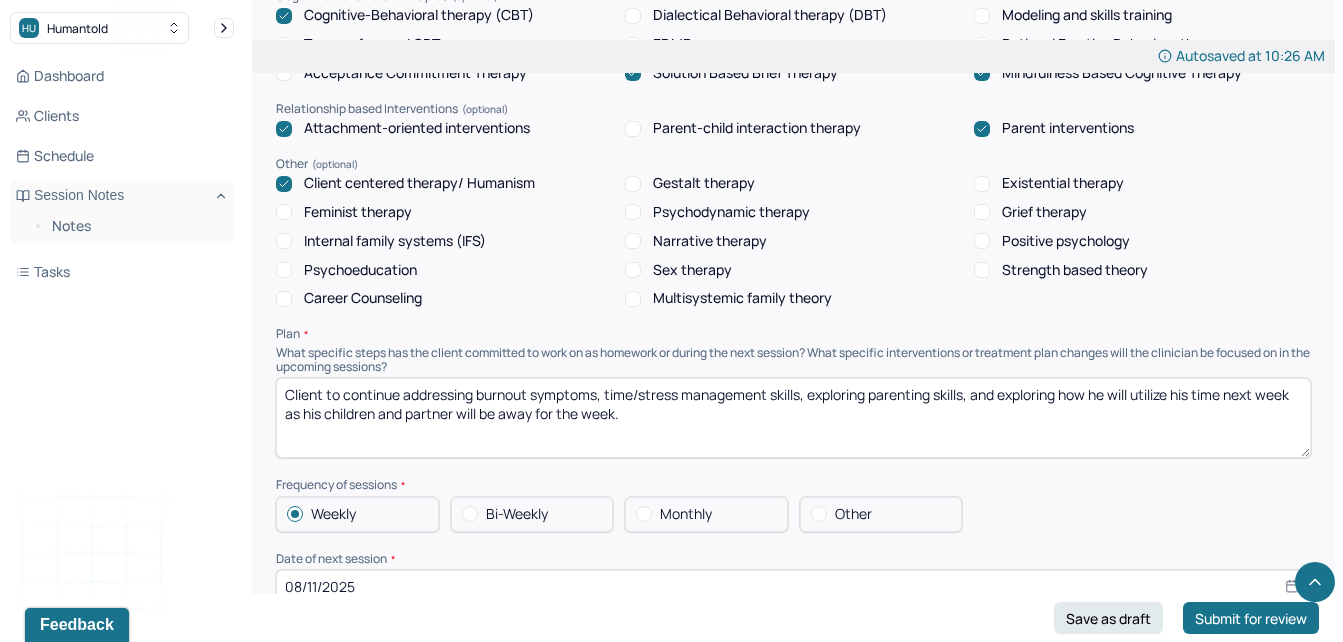 drag, startPoint x: 634, startPoint y: 419, endPoint x: 1242, endPoint y: 396, distance: 608.4349 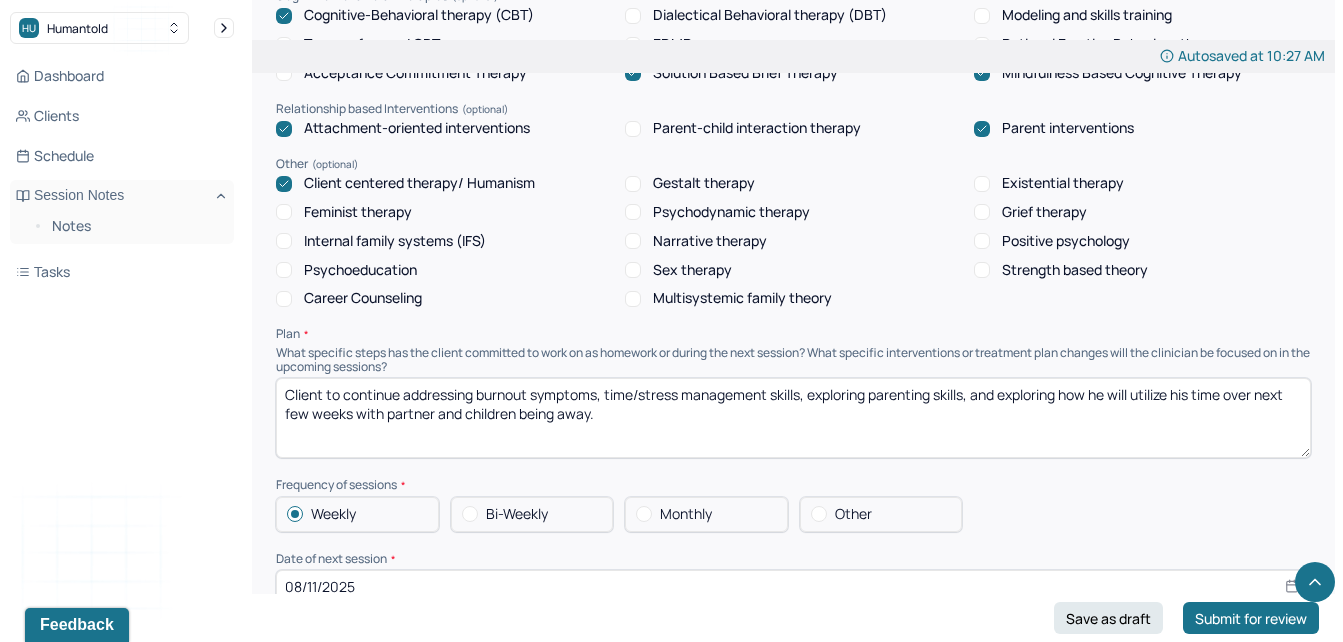 drag, startPoint x: 1000, startPoint y: 395, endPoint x: 411, endPoint y: 400, distance: 589.02124 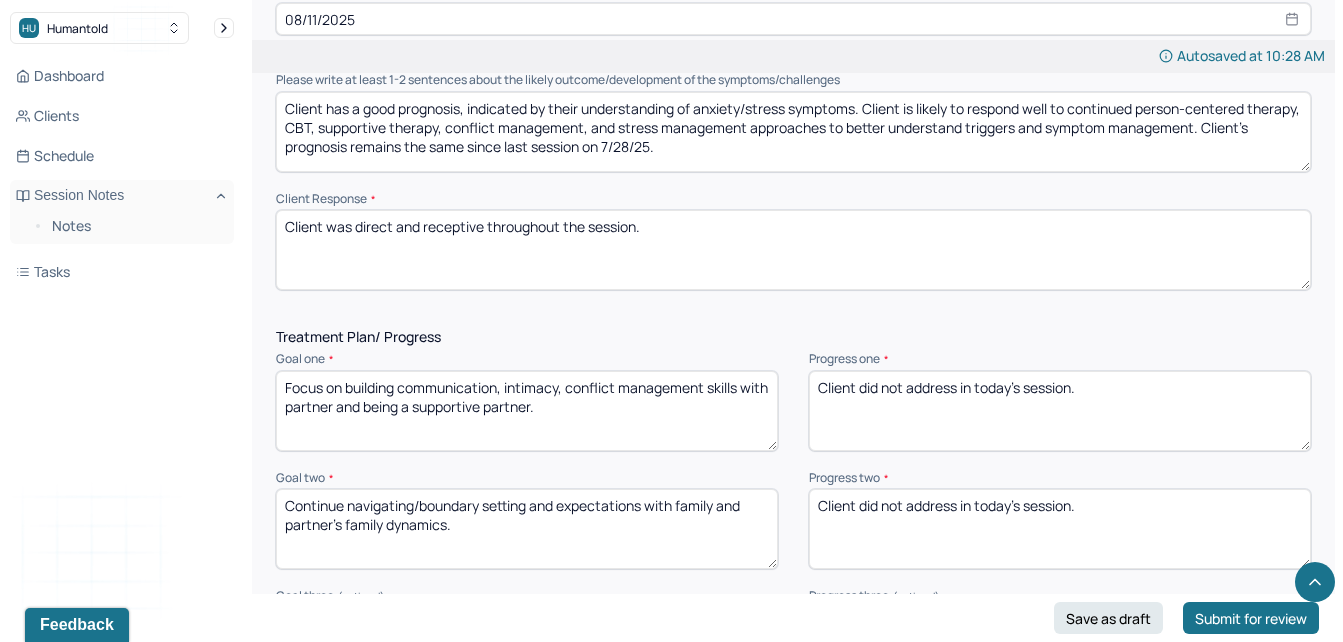 scroll, scrollTop: 2380, scrollLeft: 0, axis: vertical 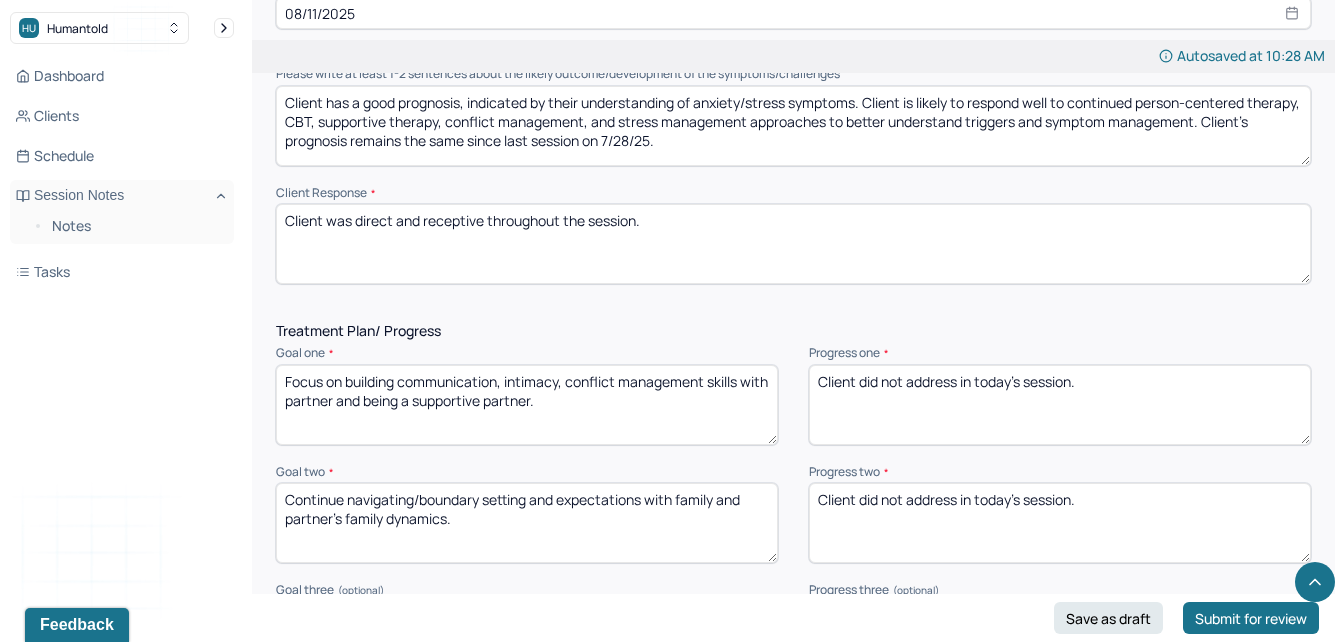 type on "Client to continue exploring how he will utilize his time over next few weeks with partner and children being away." 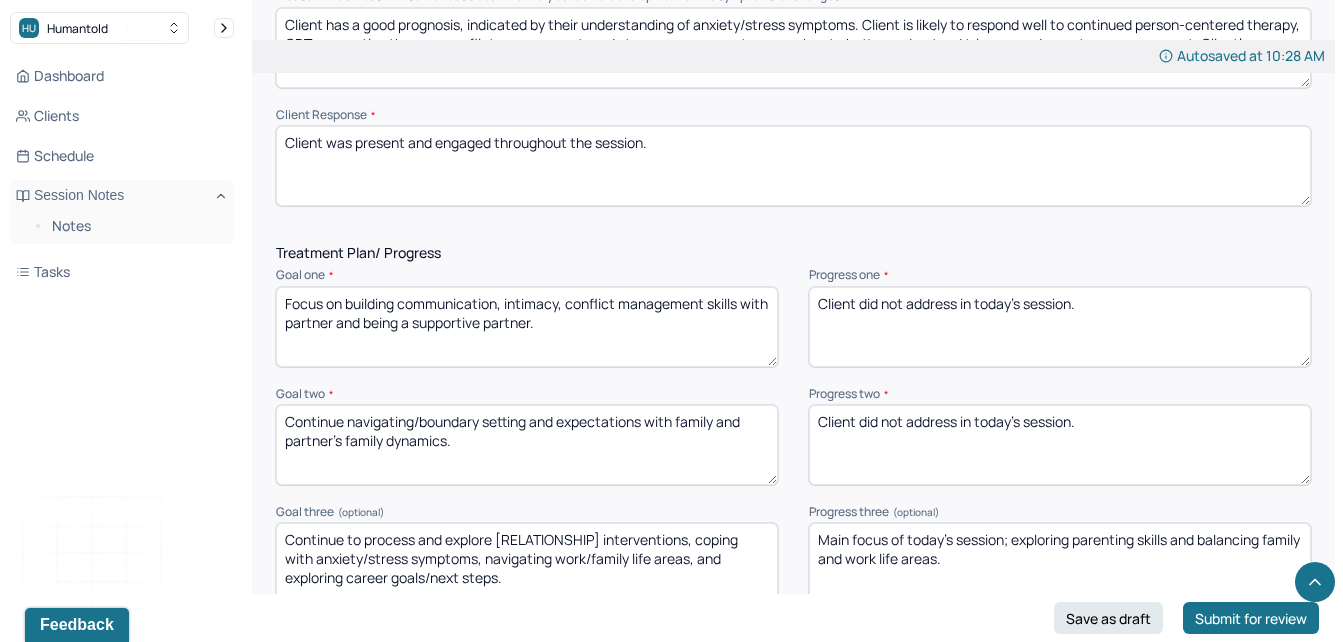 scroll, scrollTop: 2531, scrollLeft: 0, axis: vertical 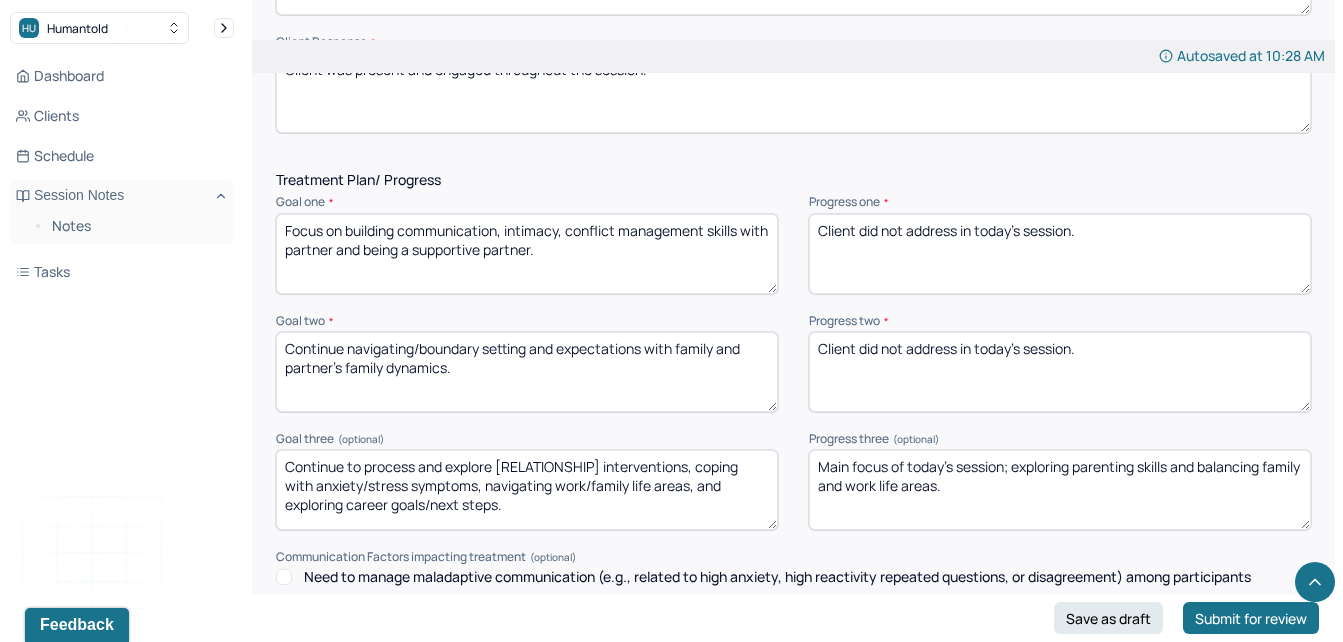 type on "Client was present and engaged throughout the session." 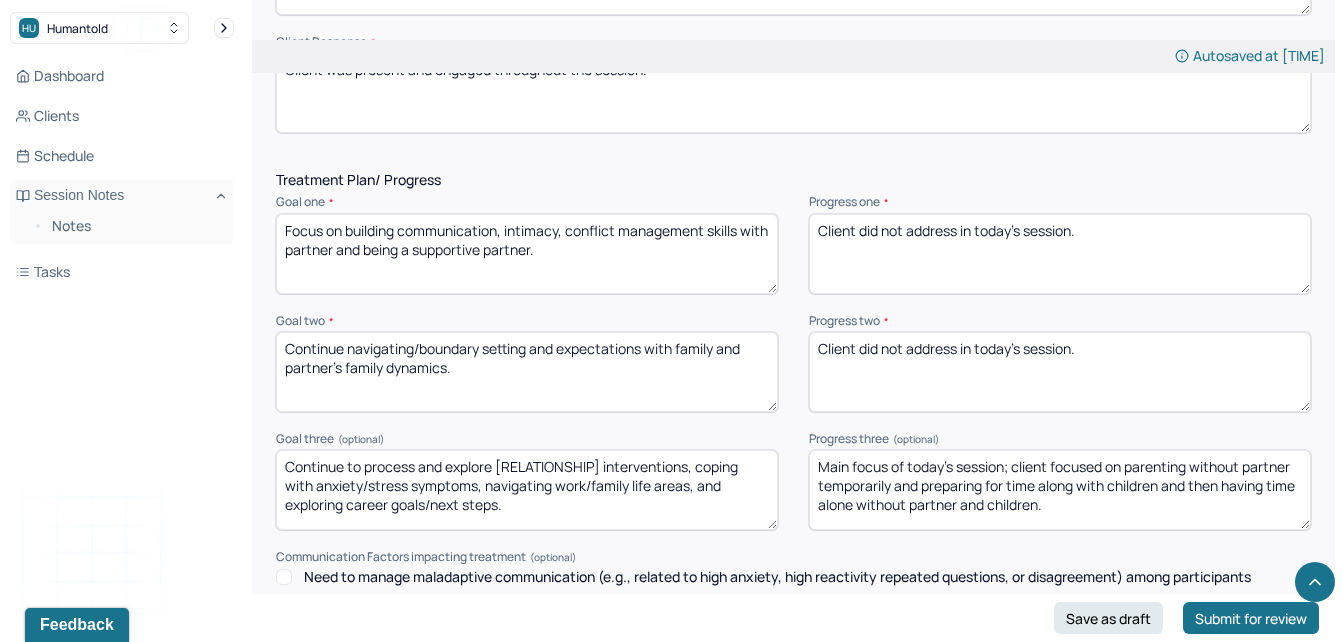 type on "Main focus of today's session; client focused on parenting without partner temporarily and preparing for time along with children and then having time alone without partner and children." 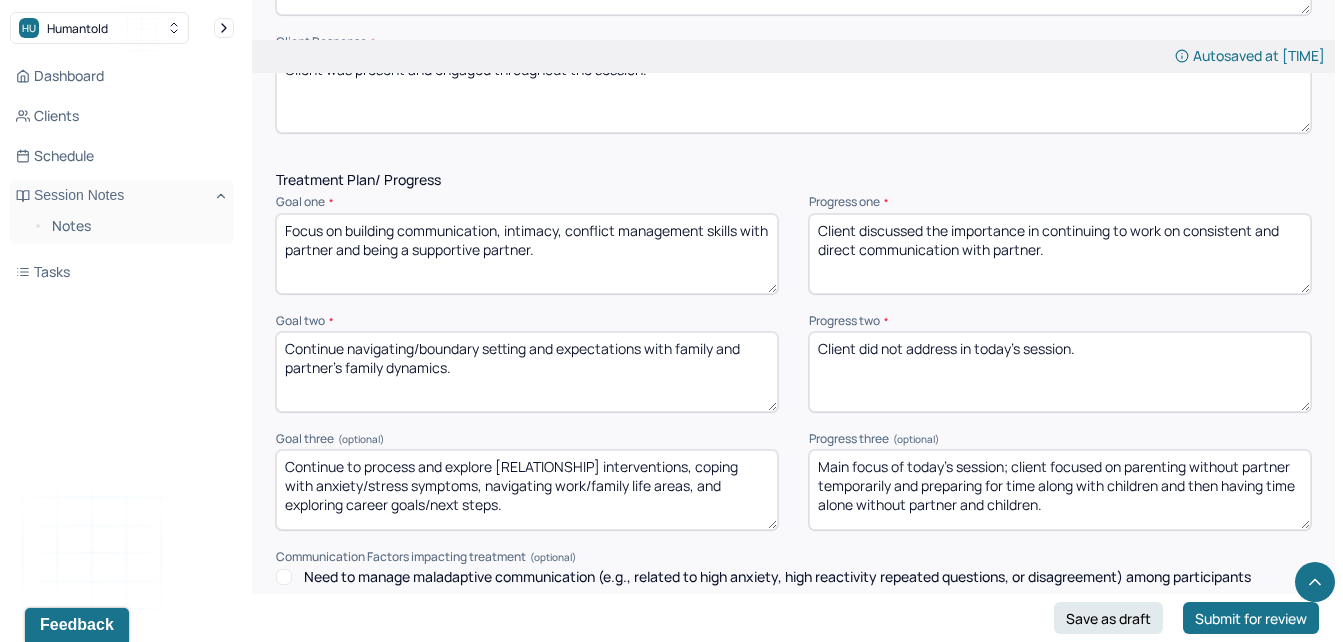 scroll, scrollTop: 2953, scrollLeft: 0, axis: vertical 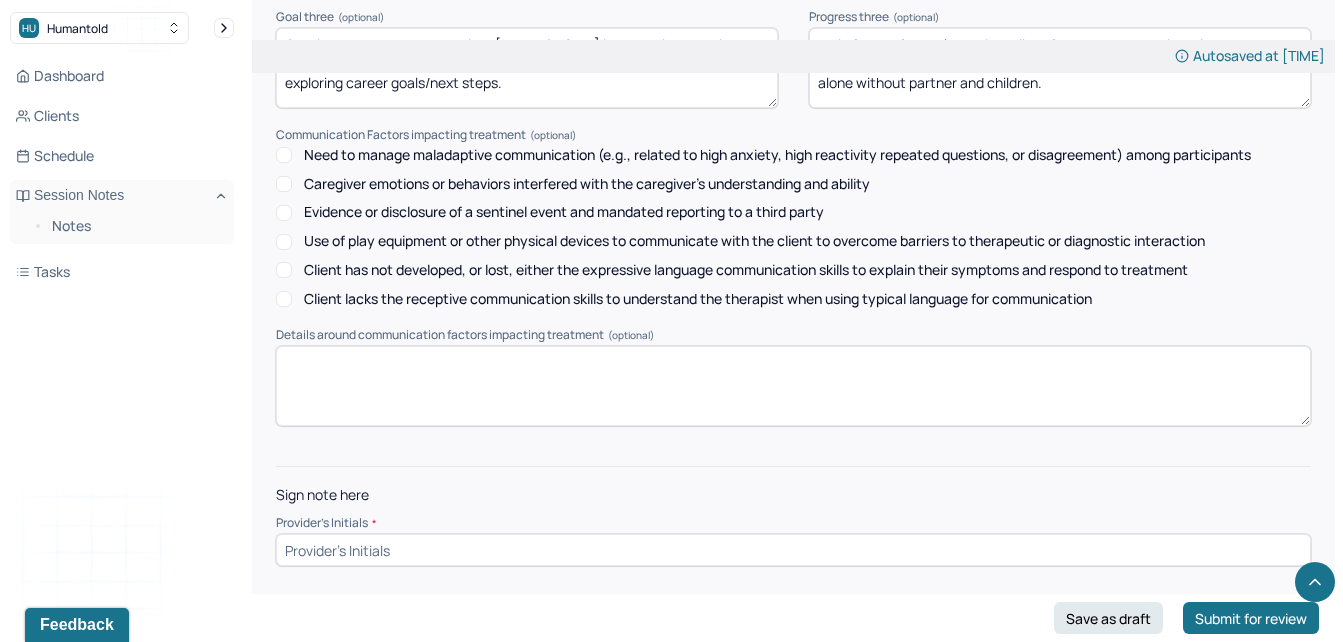 type on "Client discussed the importance in continuing to work on consistent and direct communication with partner." 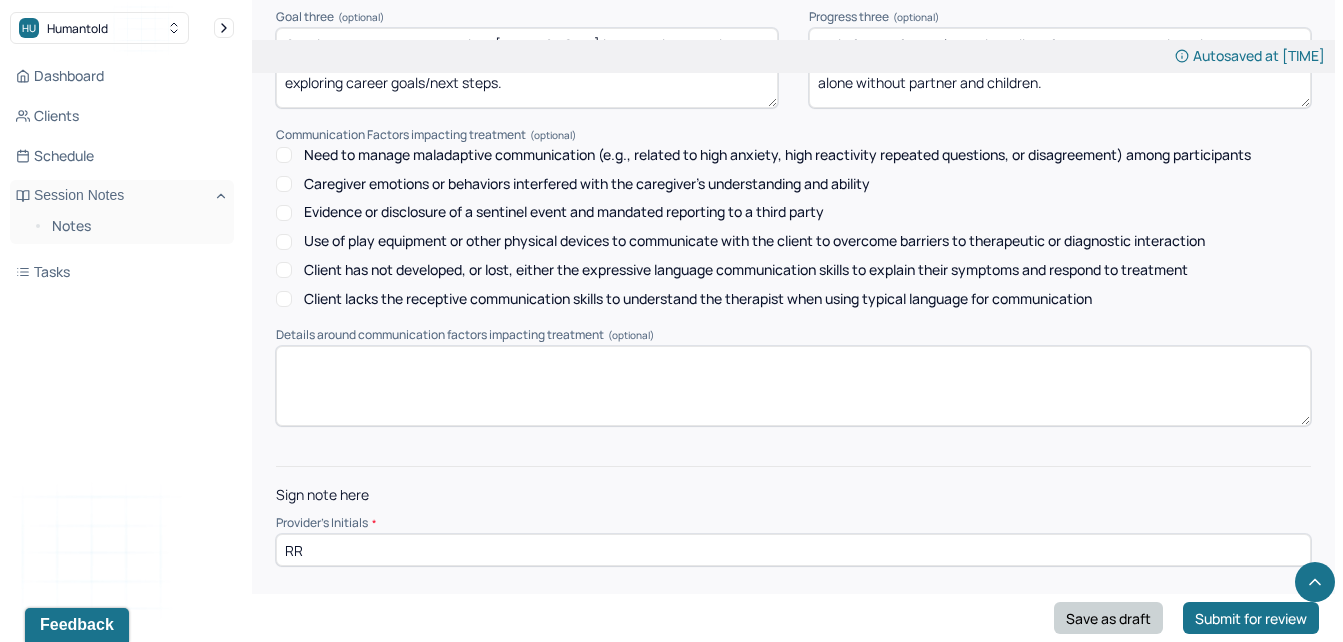 type on "RR" 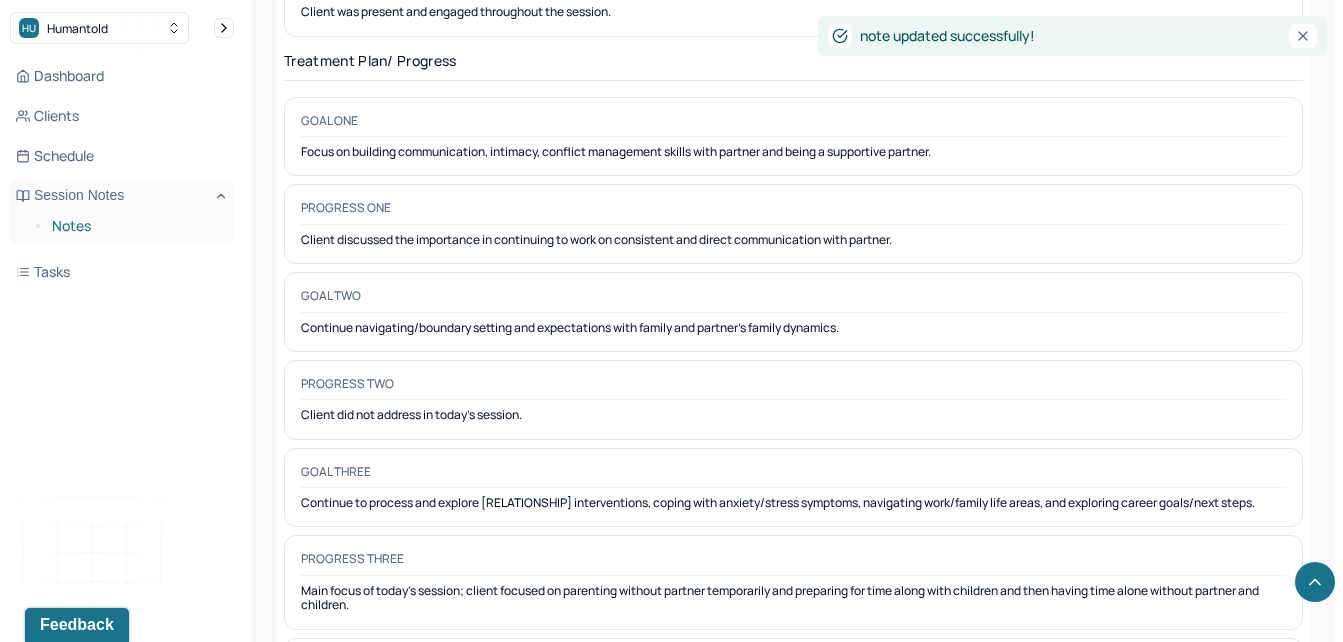 click on "Notes" at bounding box center [135, 226] 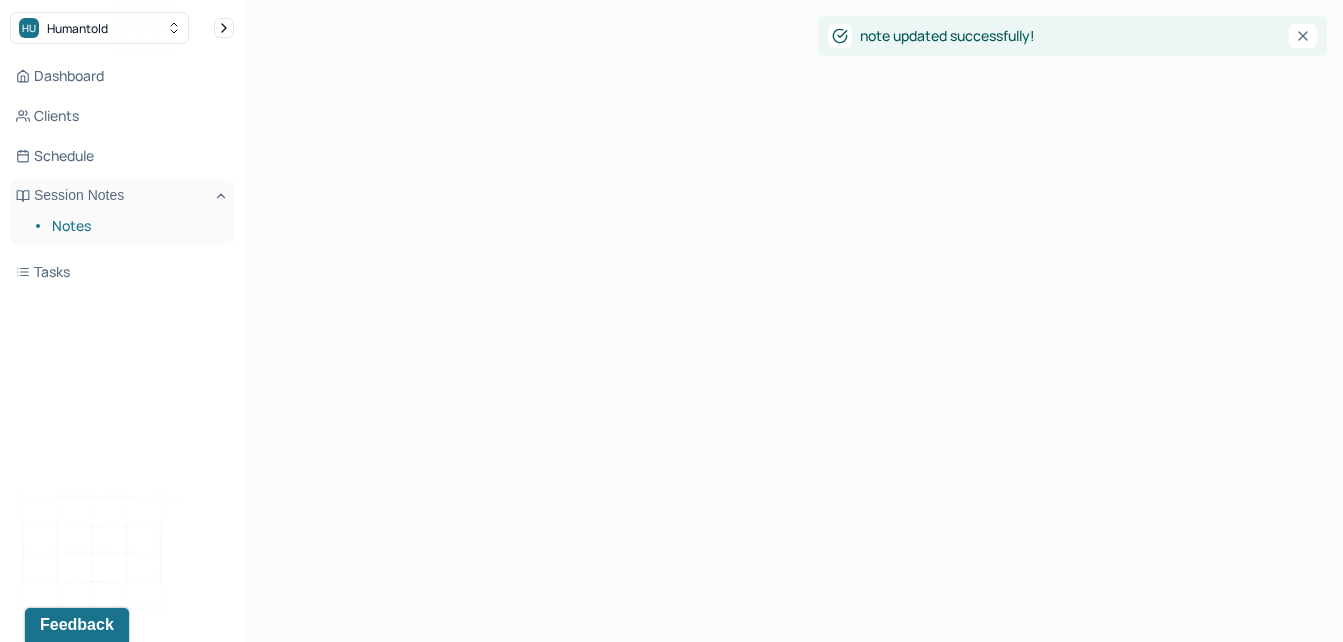 scroll, scrollTop: 0, scrollLeft: 0, axis: both 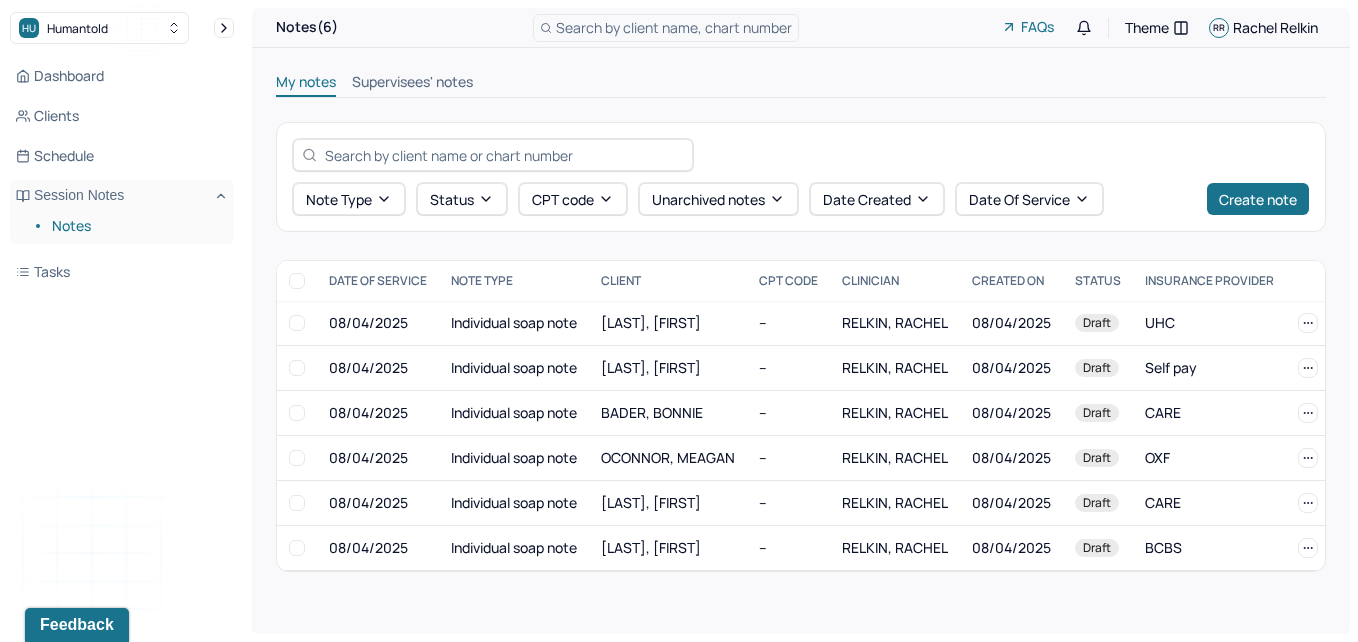 click on "Supervisees' notes" at bounding box center [412, 84] 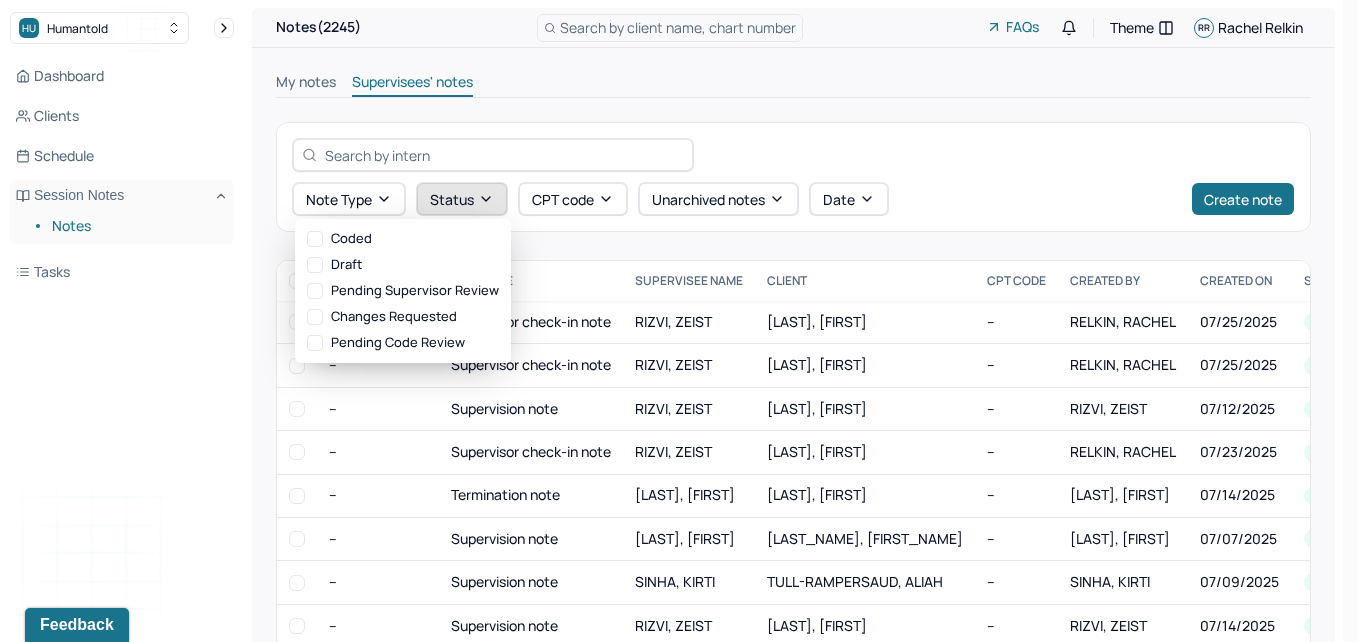 click on "Status" at bounding box center (462, 199) 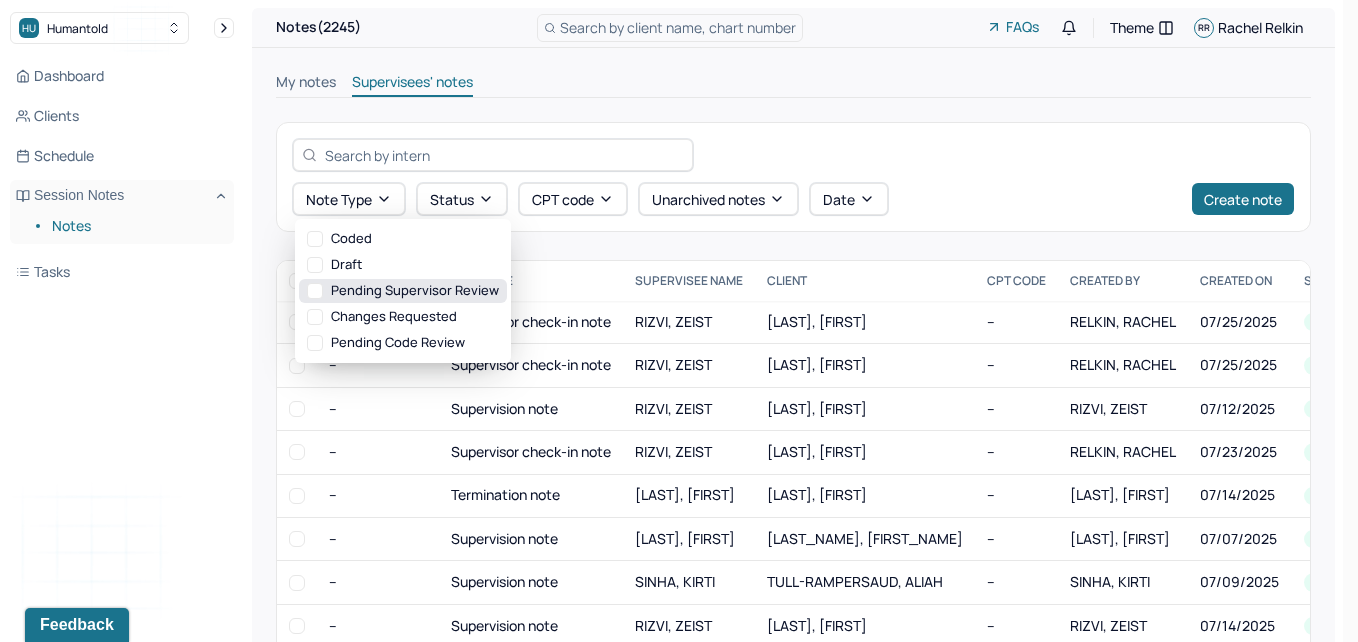 click on "Pending supervisor review" at bounding box center [403, 291] 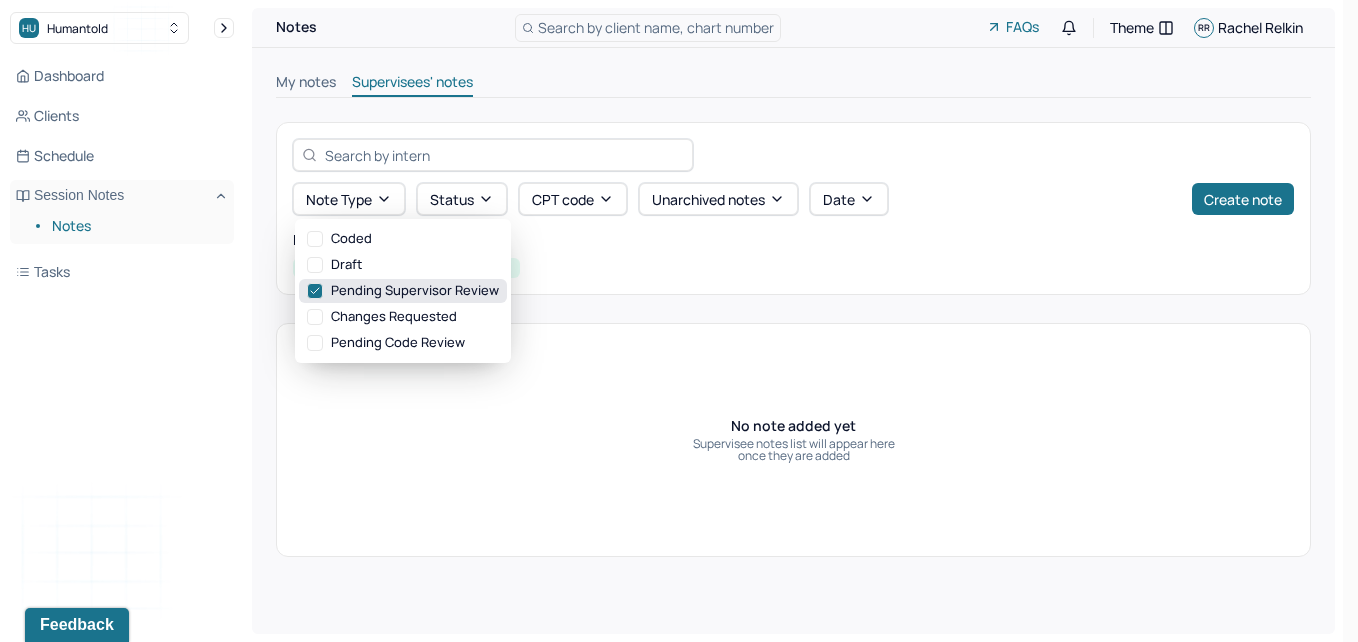 click on "Pending supervisor review" at bounding box center [403, 291] 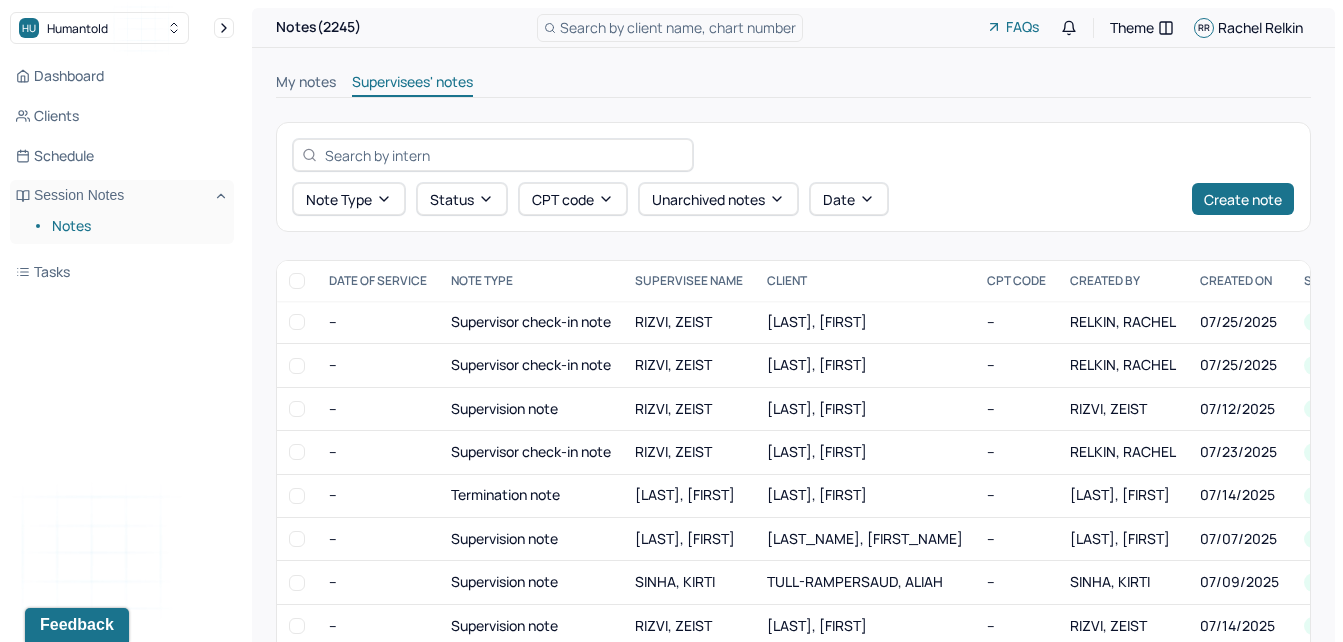 click on "My notes" at bounding box center [306, 84] 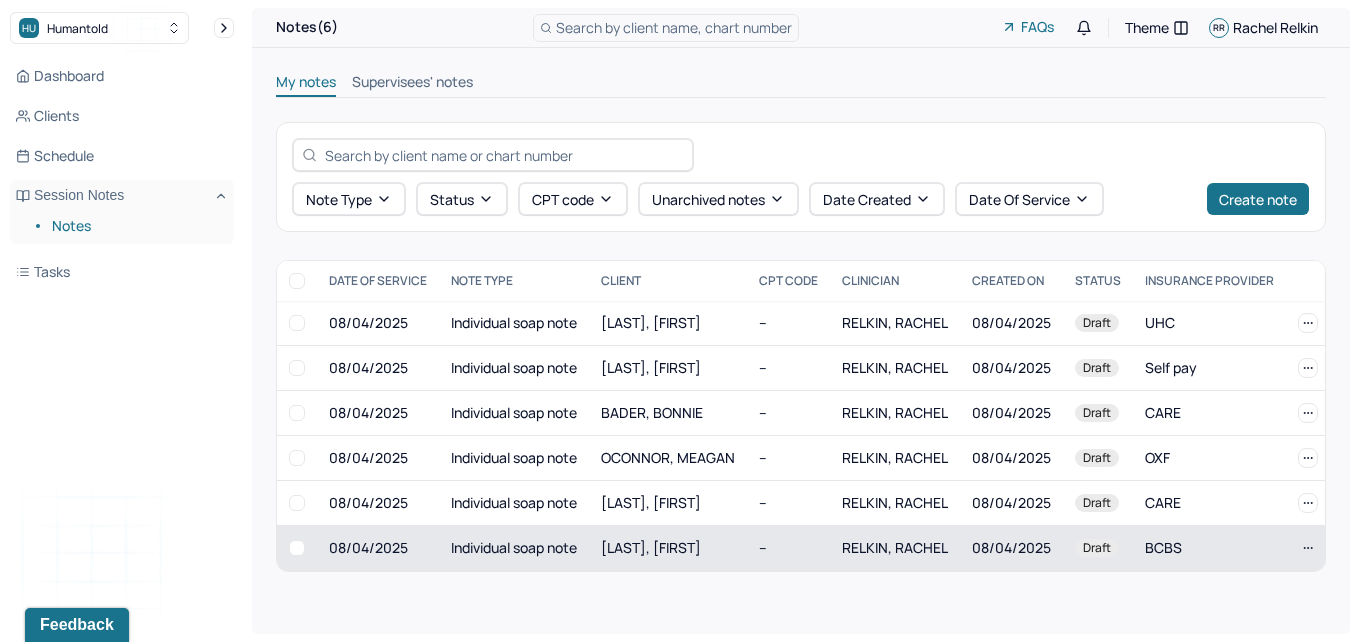 click on "[LAST], [FIRST]" at bounding box center [651, 547] 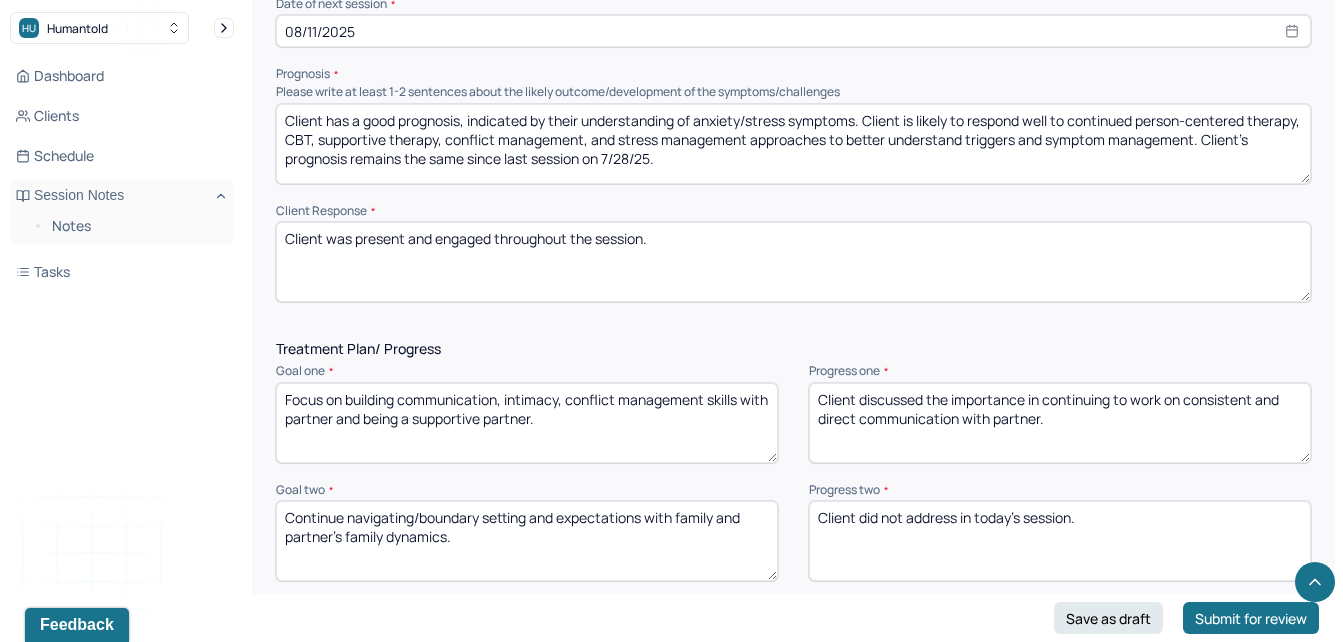 scroll, scrollTop: 2953, scrollLeft: 0, axis: vertical 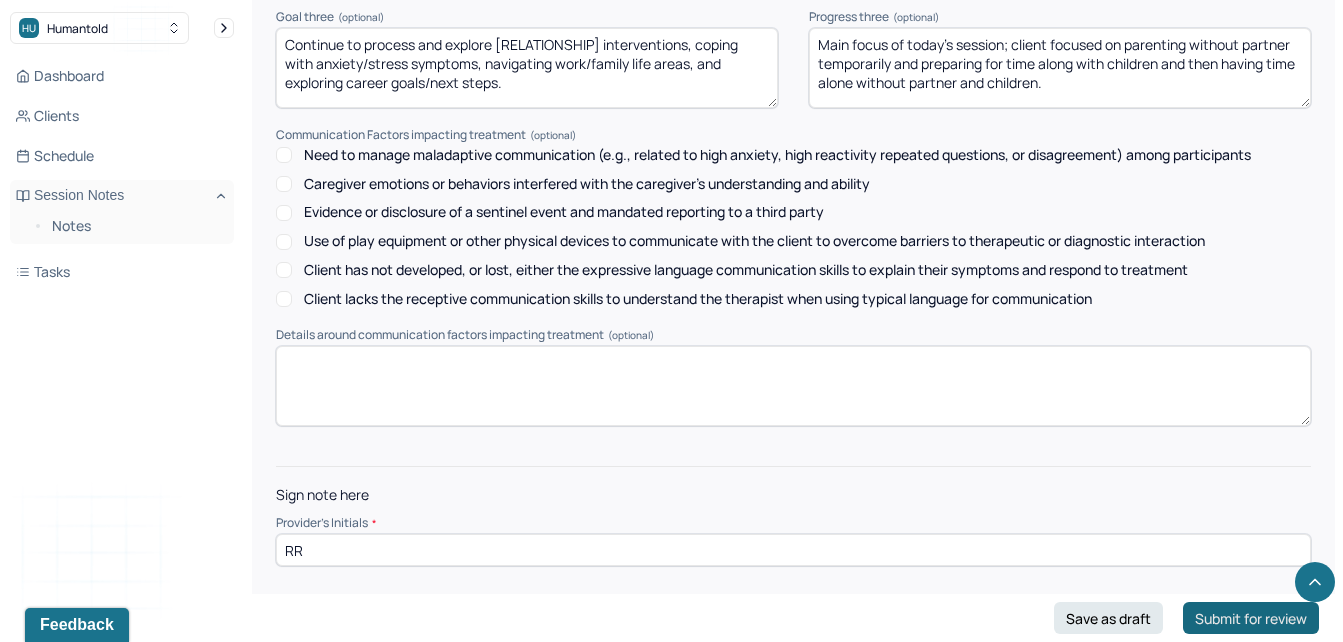 click on "Submit for review" at bounding box center (1251, 618) 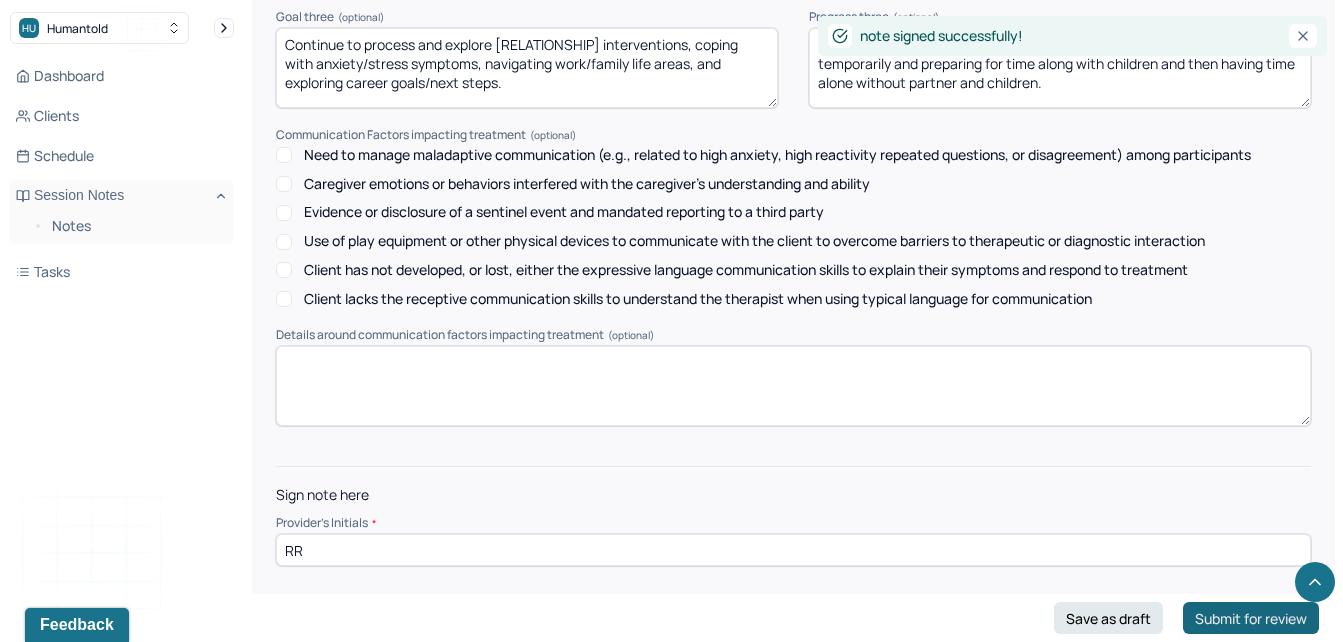 scroll, scrollTop: 0, scrollLeft: 0, axis: both 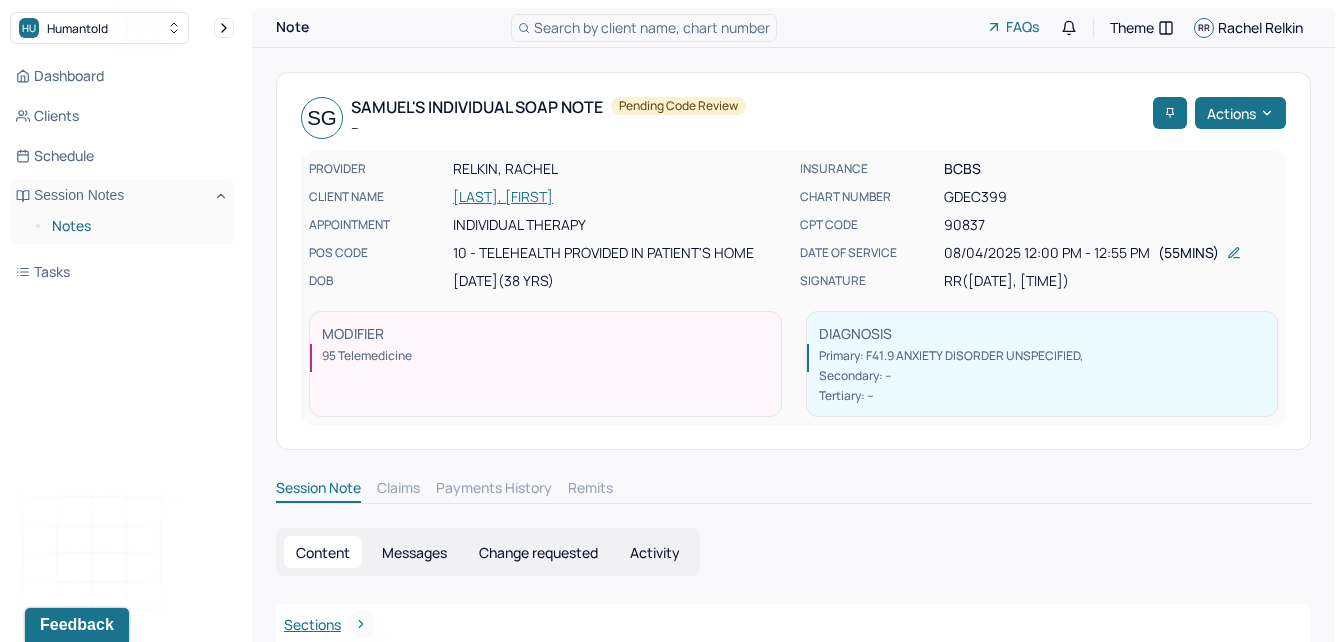 click on "Notes" at bounding box center [135, 226] 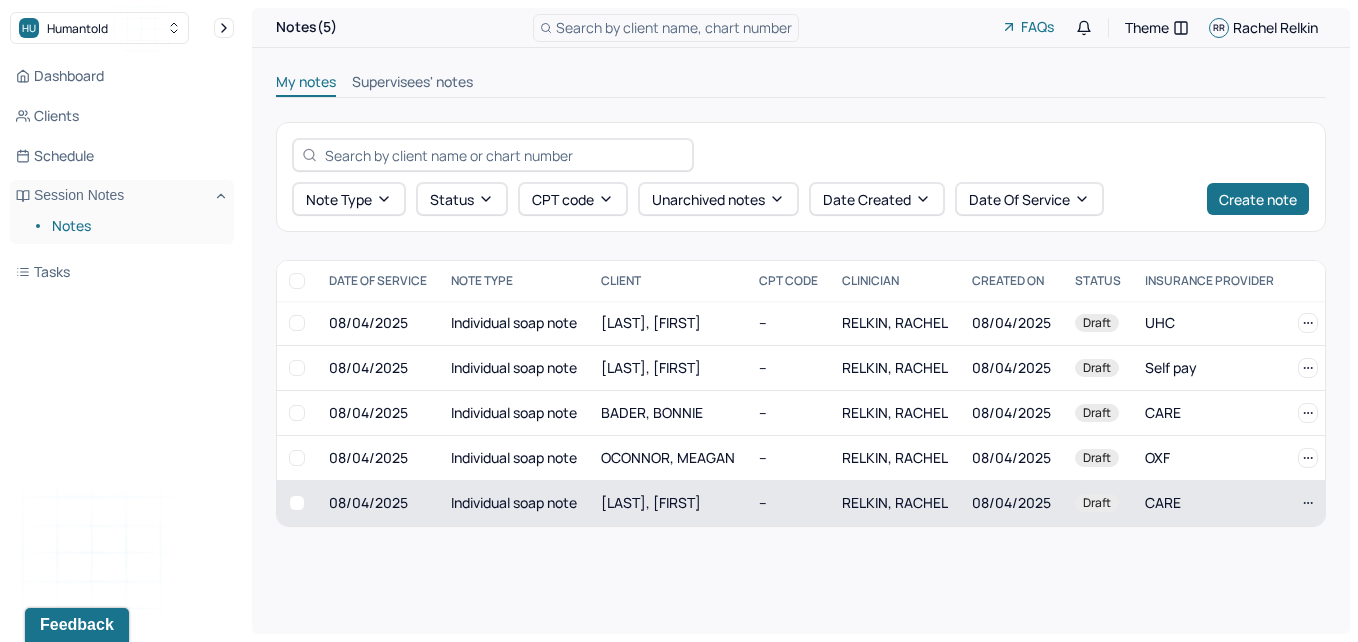 click on "[LAST], [FIRST]" at bounding box center (668, 503) 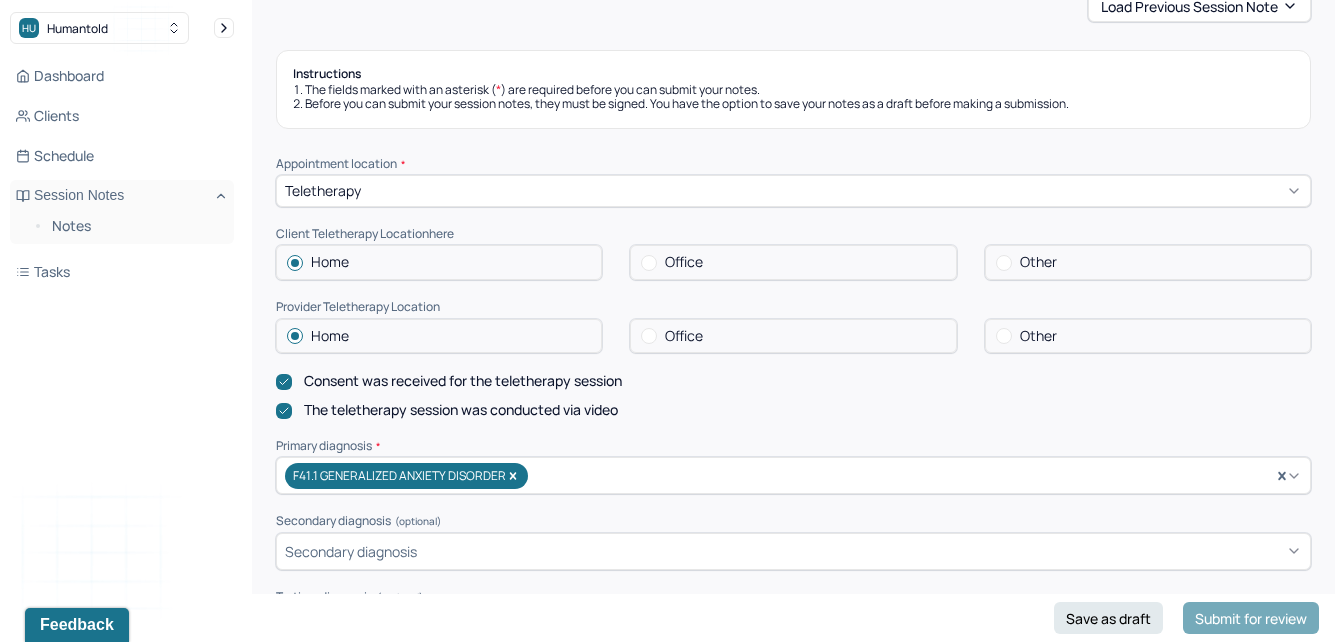 scroll, scrollTop: 0, scrollLeft: 0, axis: both 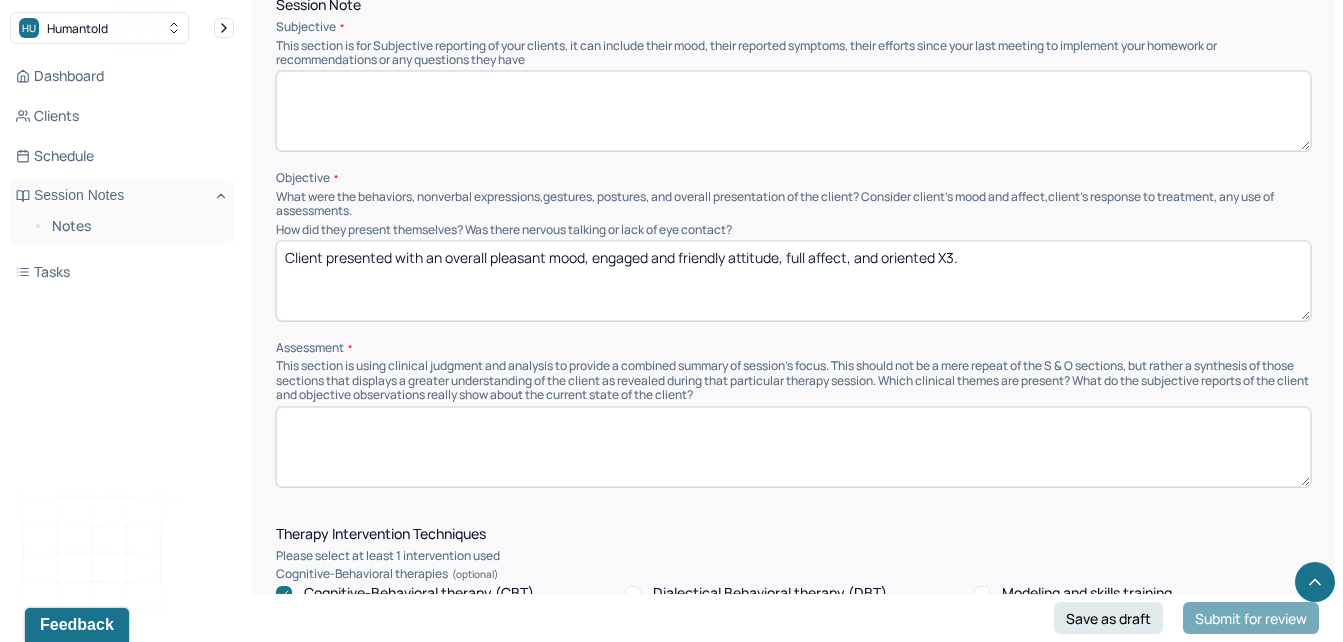 click at bounding box center [793, 111] 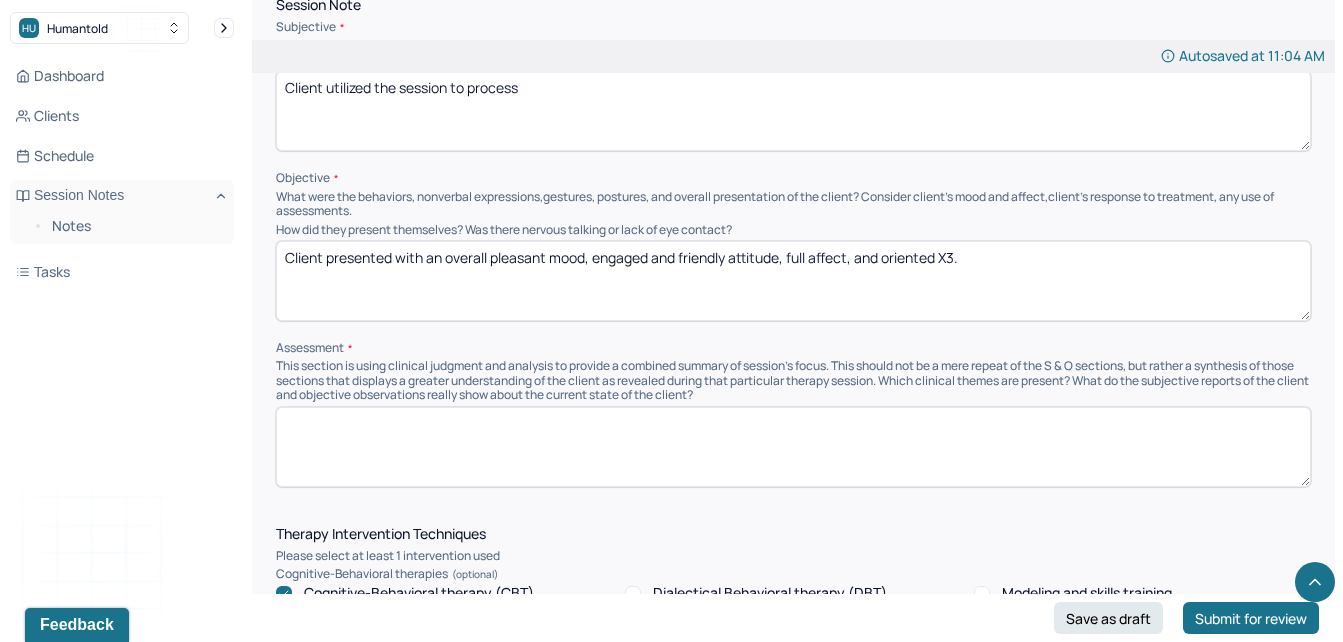 click on "Client utilized the sessionto process" at bounding box center (793, 111) 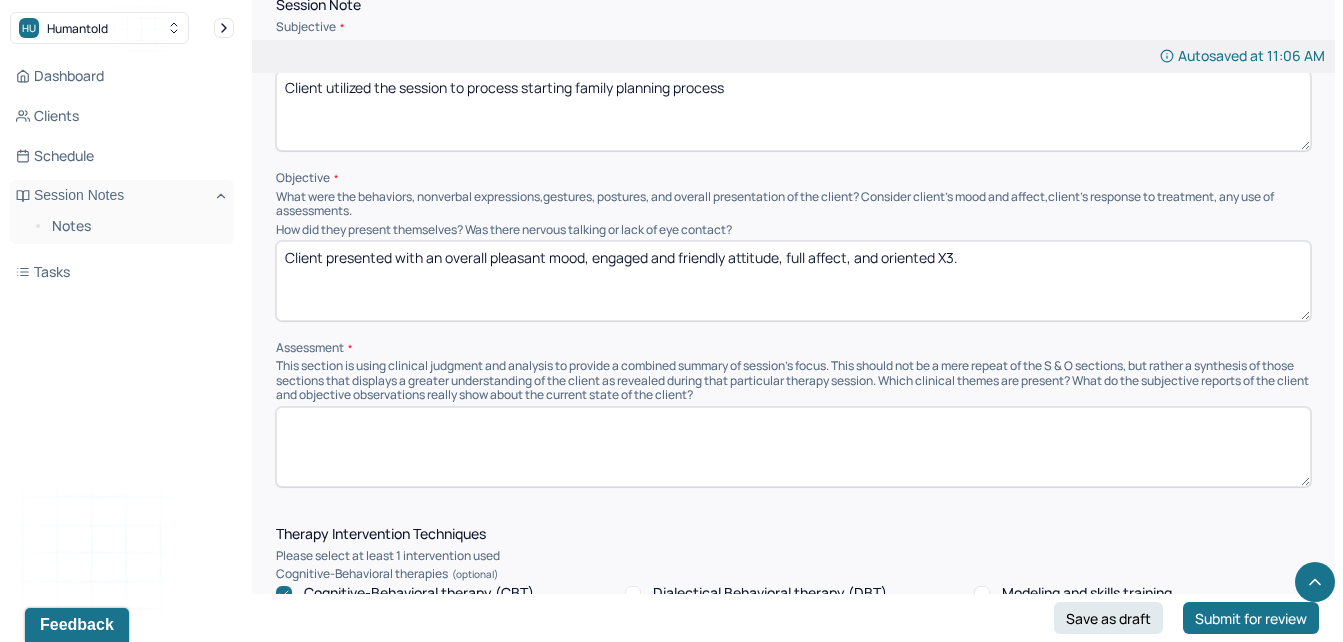 click on "Client utilized the session to process starting family planning process" at bounding box center [793, 111] 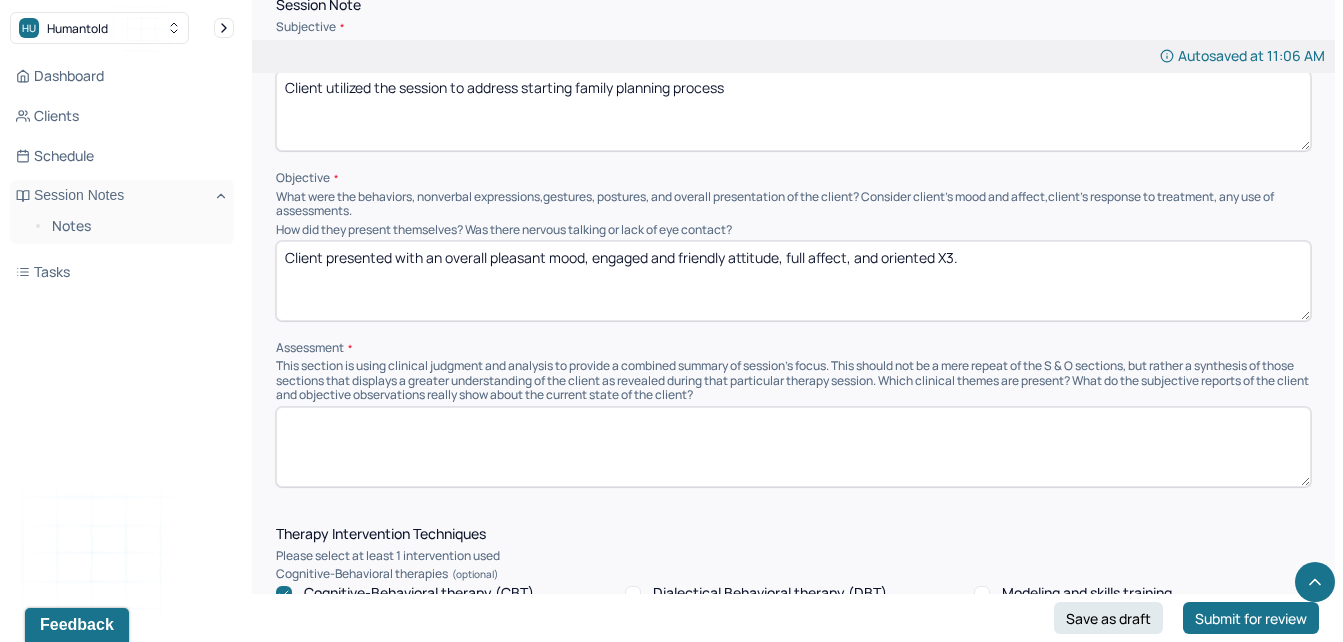 click on "Client utilized the session to address starting family planning process" at bounding box center (793, 111) 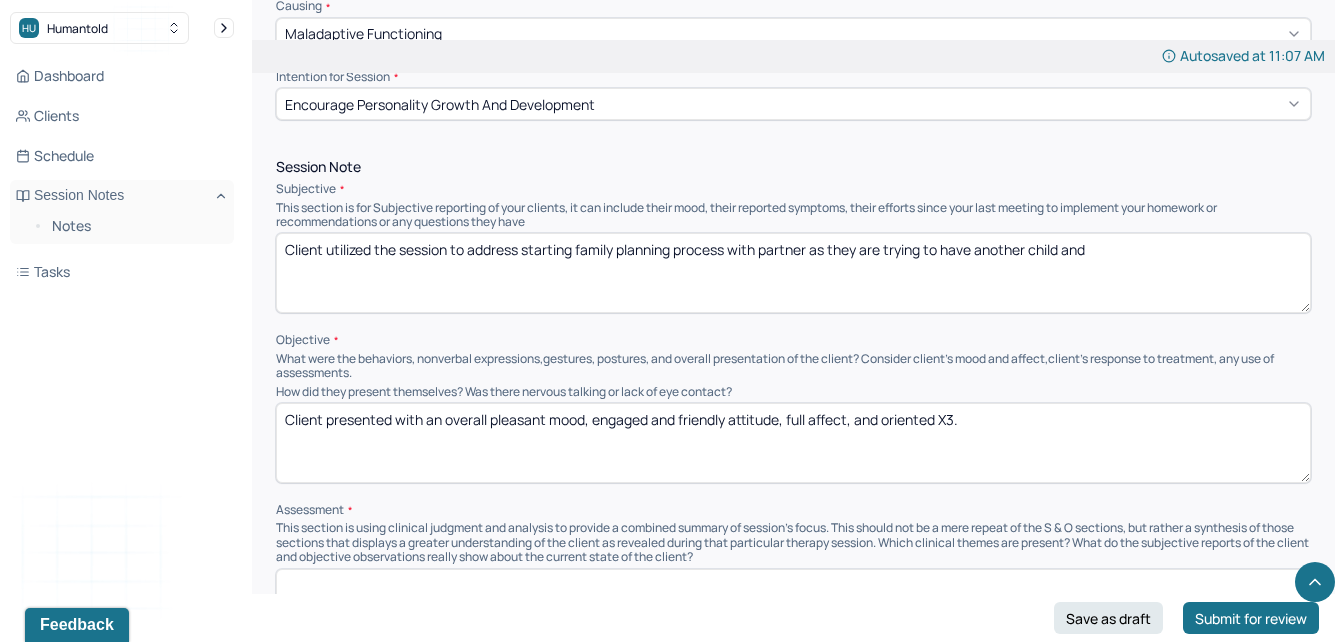 scroll, scrollTop: 1049, scrollLeft: 0, axis: vertical 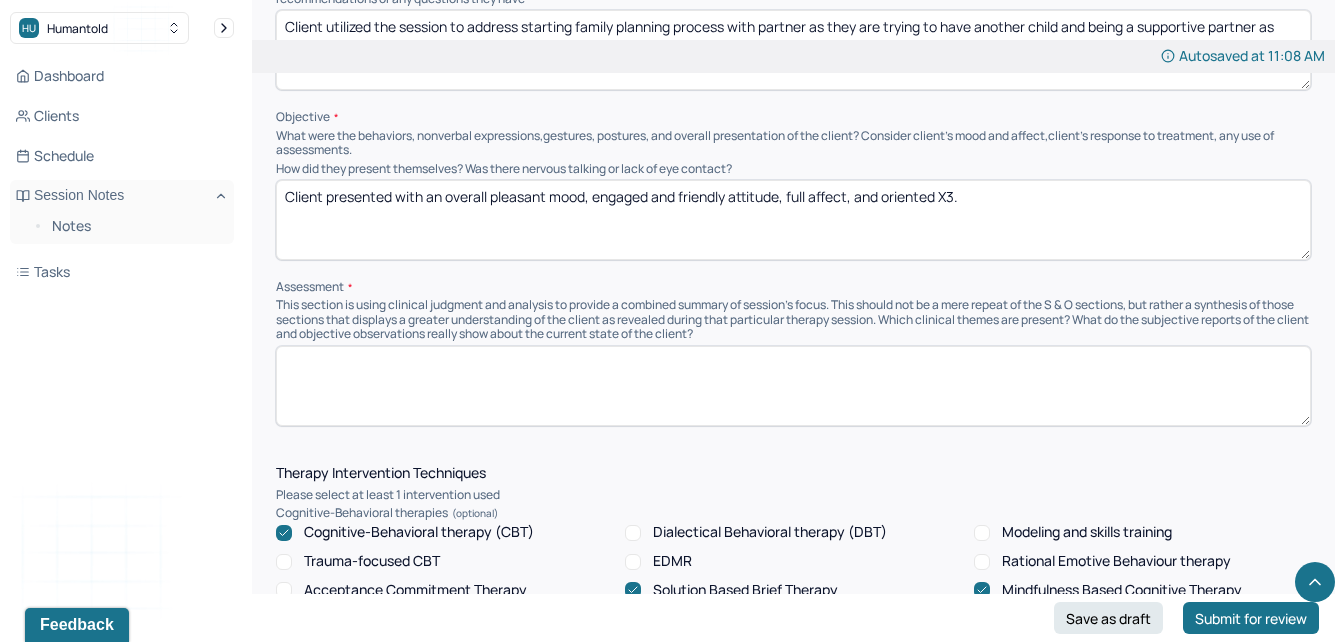 type on "Client utilized the session to address starting family planning process with partner as they are trying to have another child and being a supportive partner as they navigate this process." 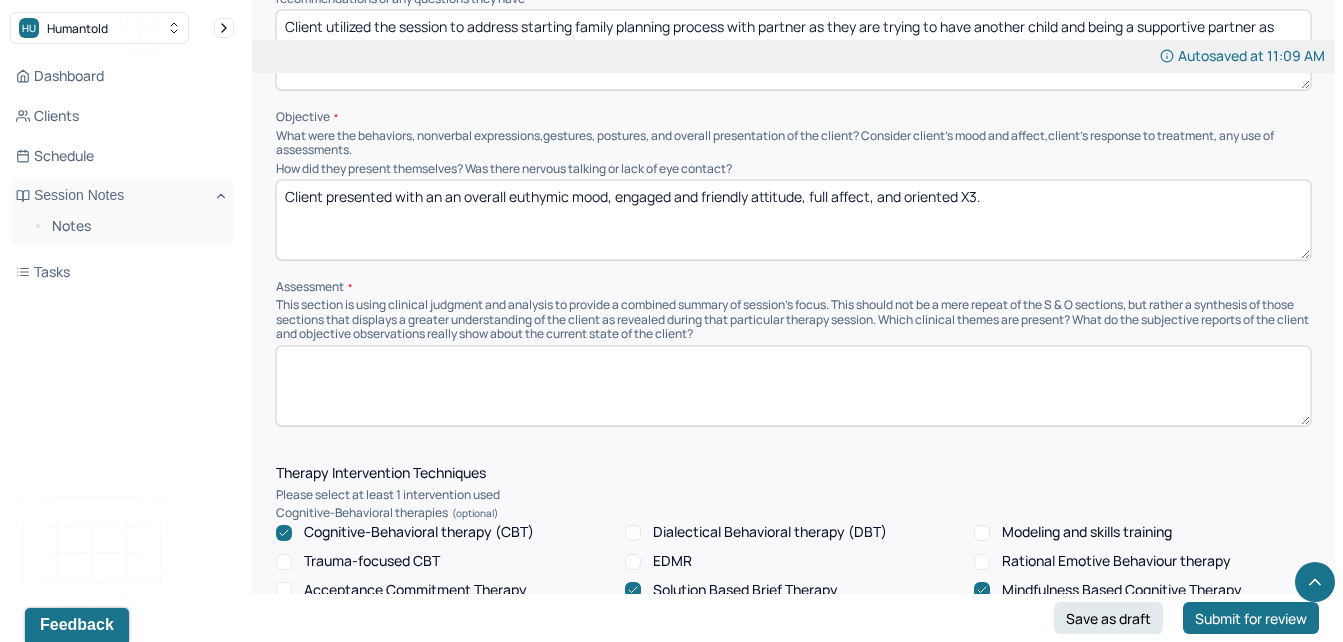 drag, startPoint x: 1354, startPoint y: 304, endPoint x: 464, endPoint y: 197, distance: 896.40894 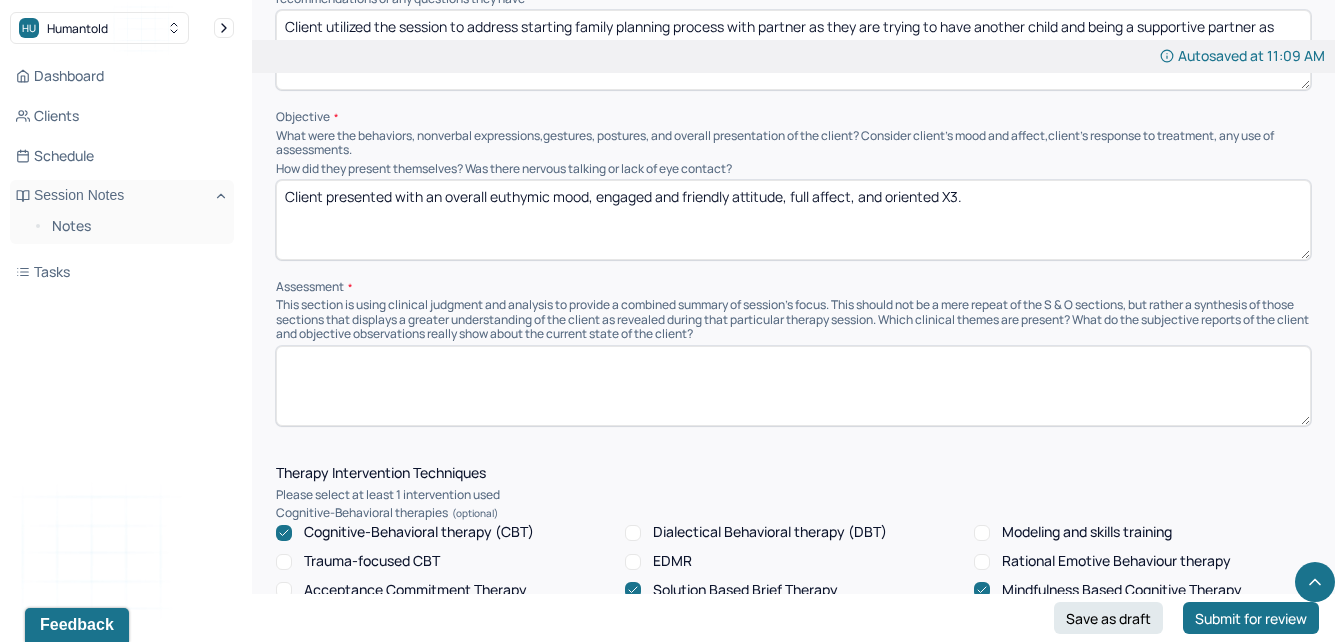 scroll, scrollTop: 1025, scrollLeft: 0, axis: vertical 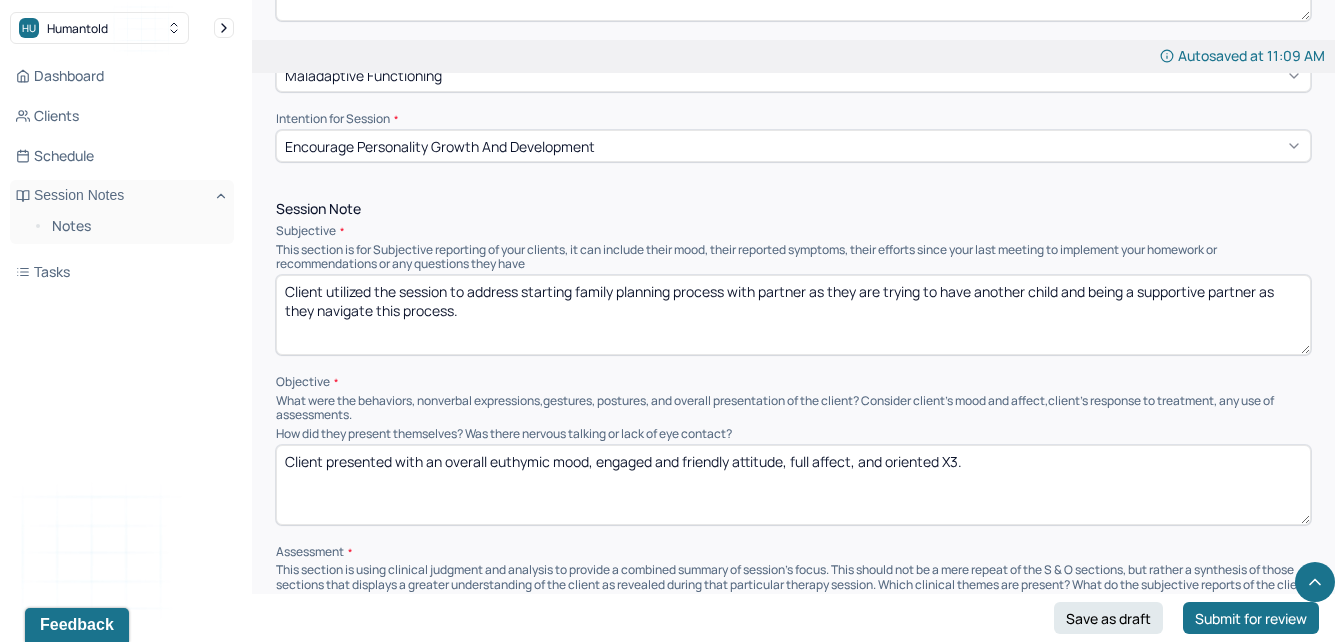 type on "Client presented with an overall euthymic mood, engaged and friendly attitude, full affect, and oriented X3." 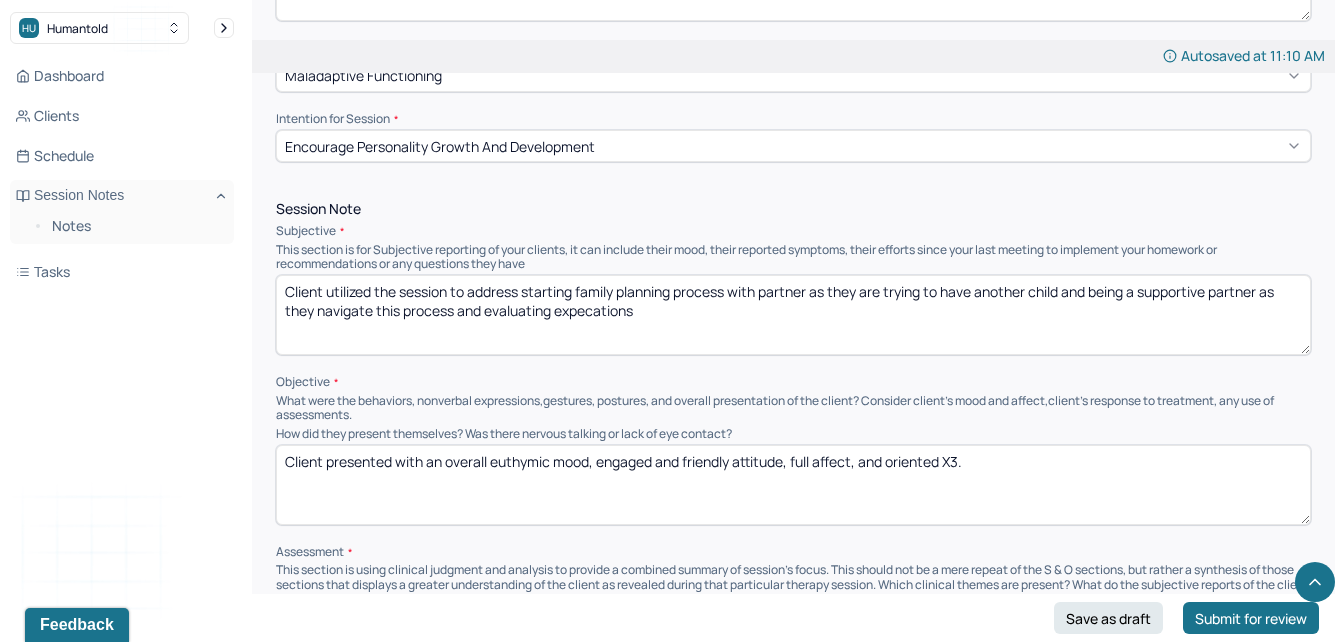 click on "Client utilized the session to address starting family planning process with partner as they are trying to have another child and being a supportive partner as they navigate this process and evaluating expecations" at bounding box center [793, 315] 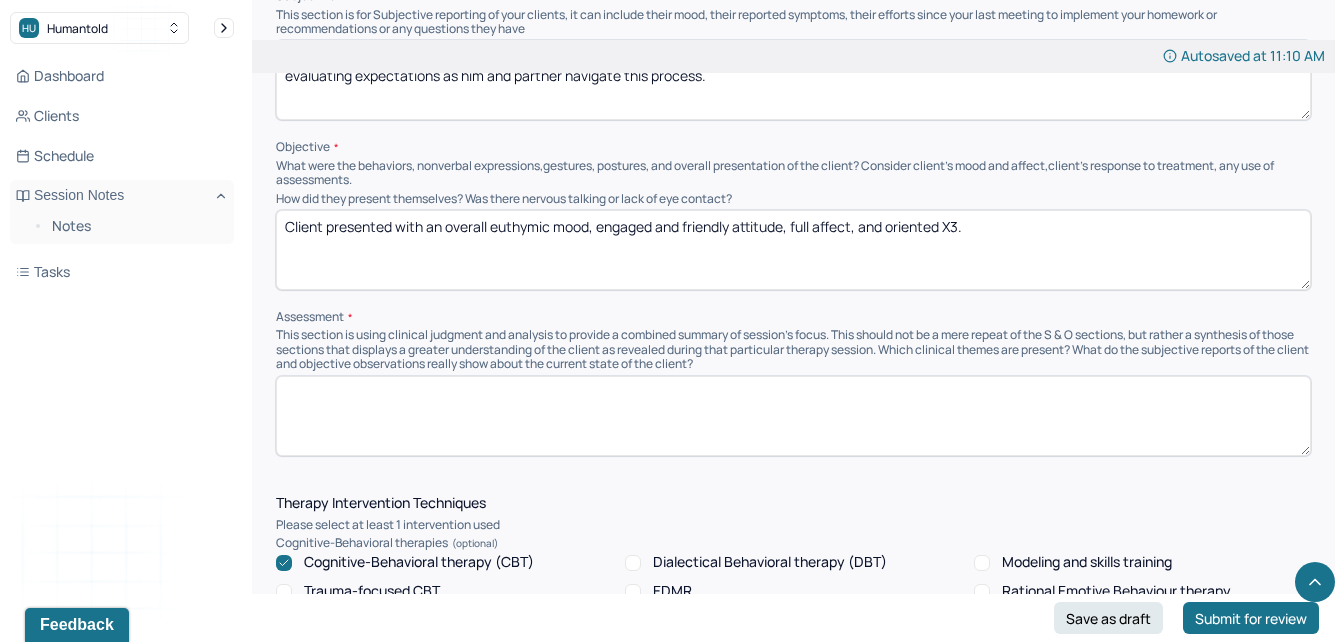 scroll, scrollTop: 1362, scrollLeft: 0, axis: vertical 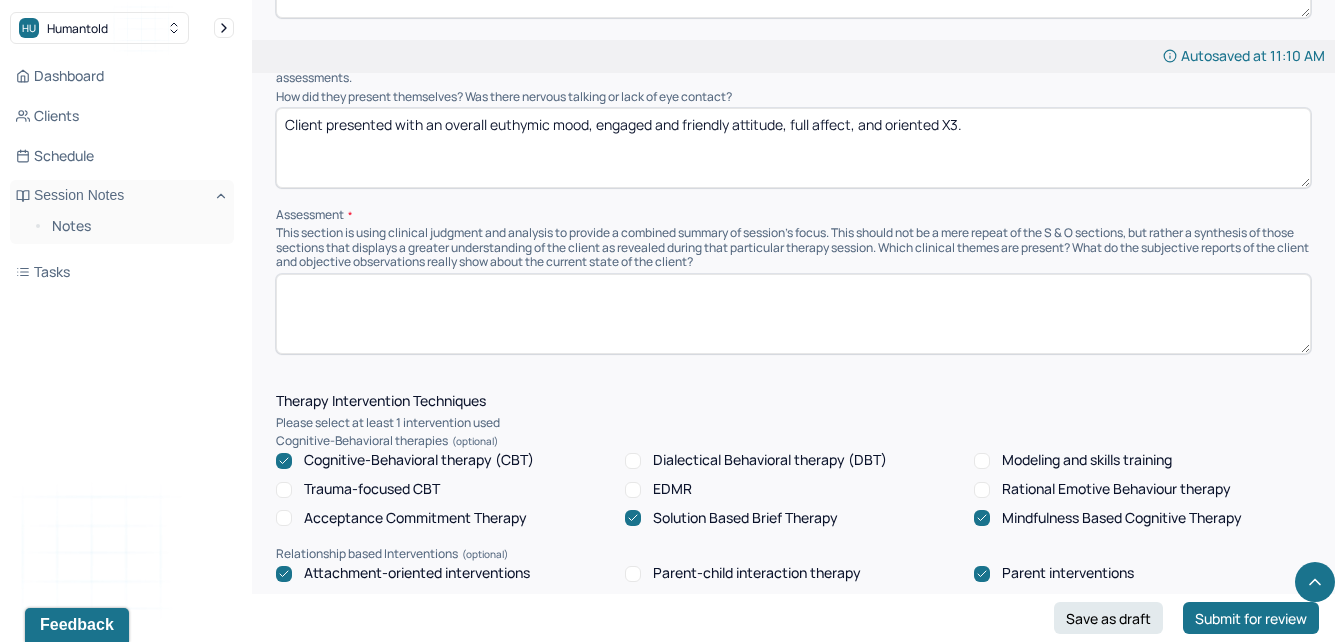 type on "Client utilized the session to address starting family planning process with partner as they are trying to have another child and being a supportive partner and evaluating expectations as him and partner navigate this process." 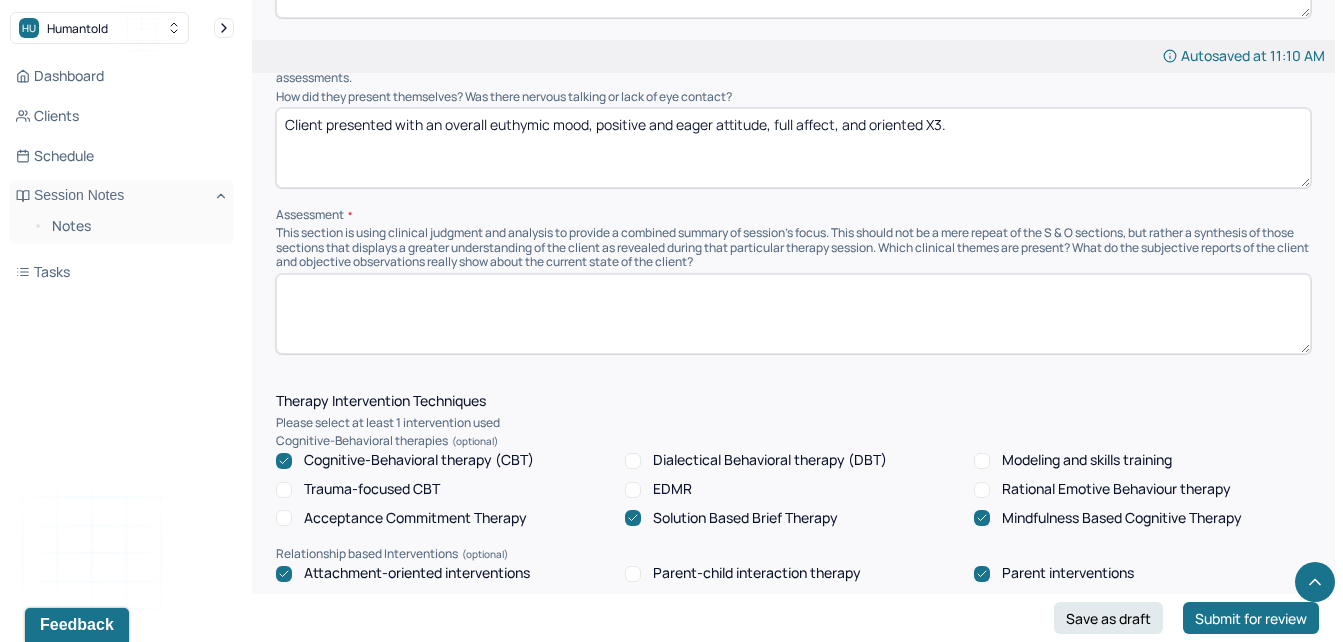 click on "Client presented with an overall euthymic mood, positive and eager attitude, full affect, and oriented X3." at bounding box center (793, 148) 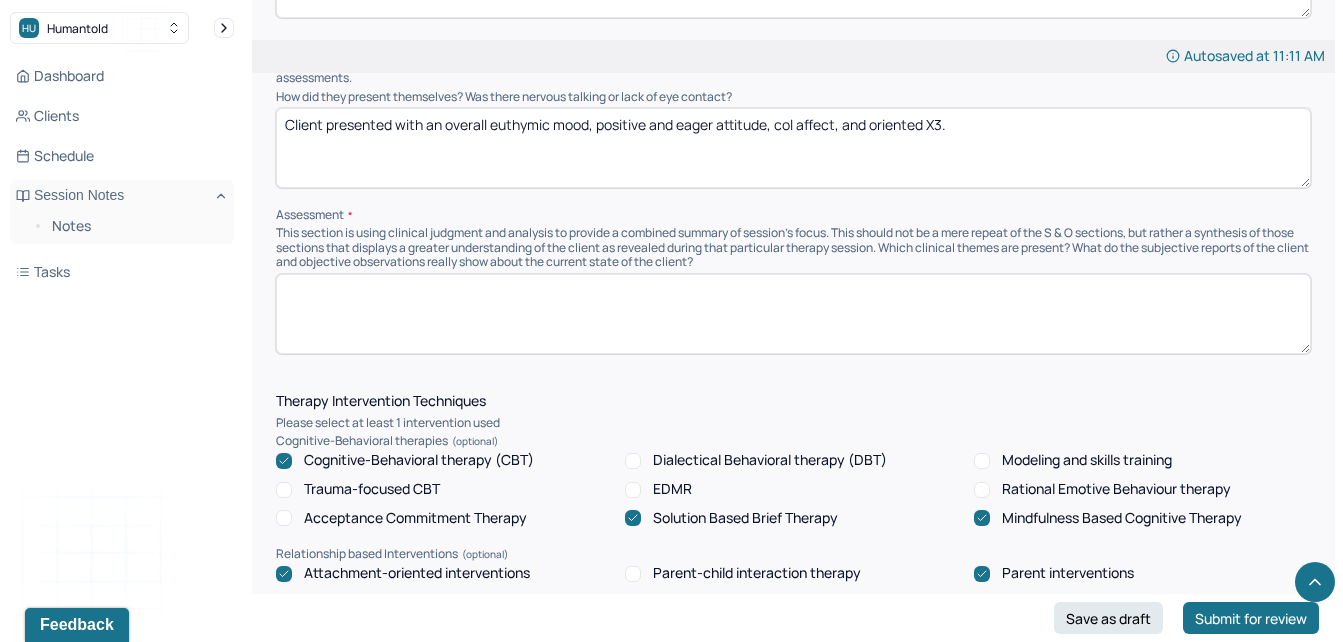 click on "Client presented with an overall euthymic mood, positive and eager attitude, col affect, and oriented X3." at bounding box center (793, 148) 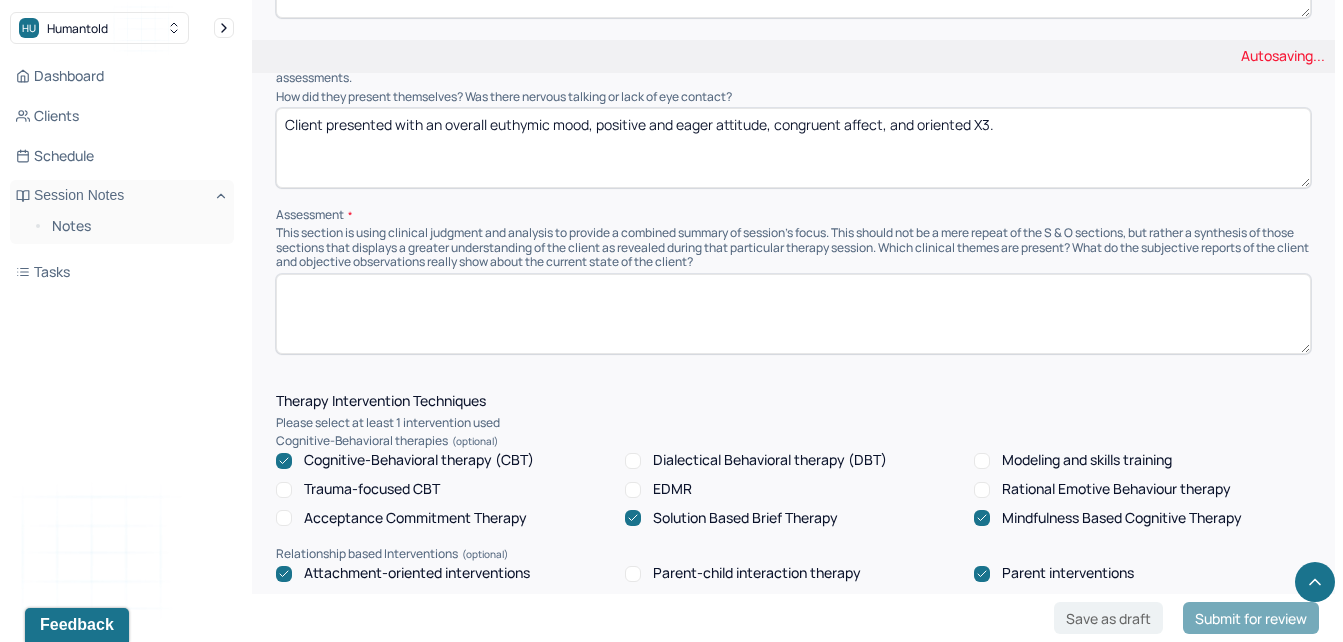 type on "Client presented with an overall euthymic mood, positive and eager attitude, congruent affect, and oriented X3." 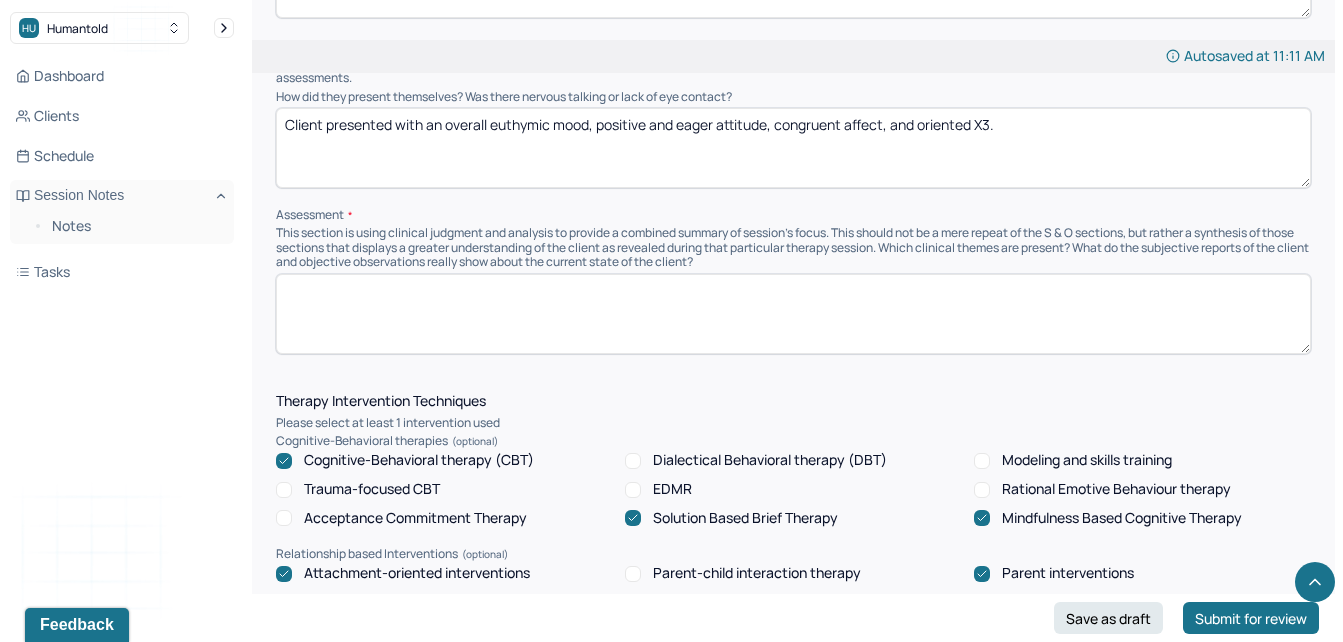 click at bounding box center [793, 314] 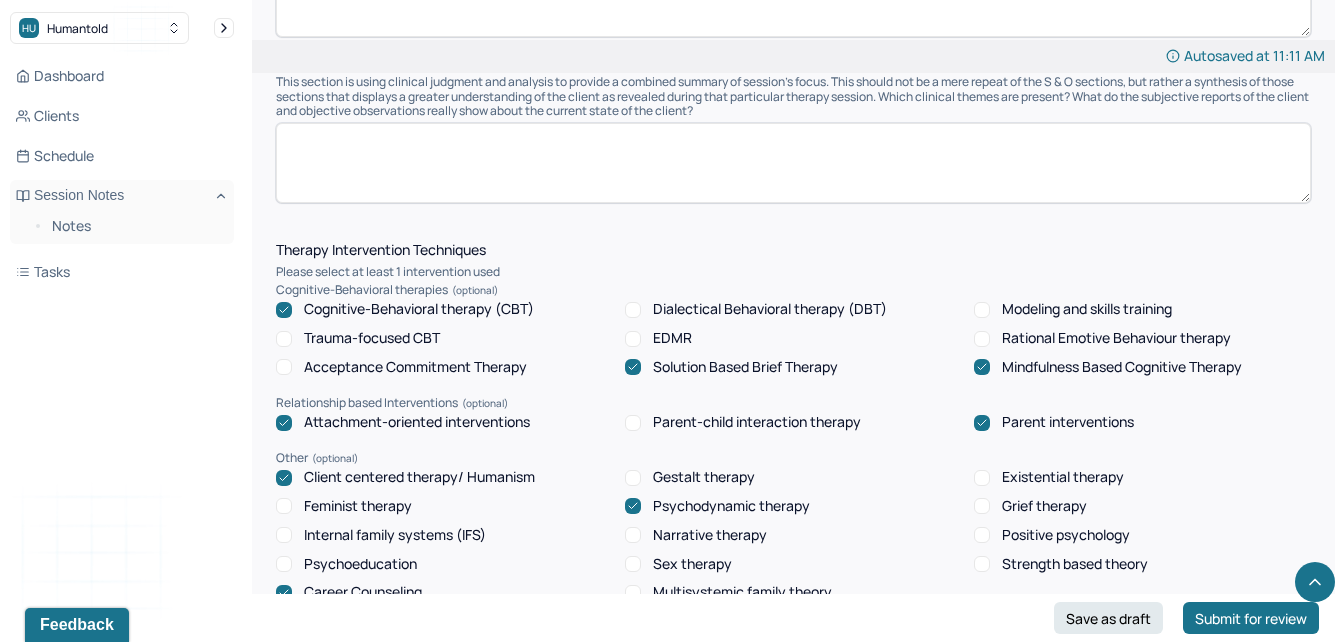 scroll, scrollTop: 1519, scrollLeft: 0, axis: vertical 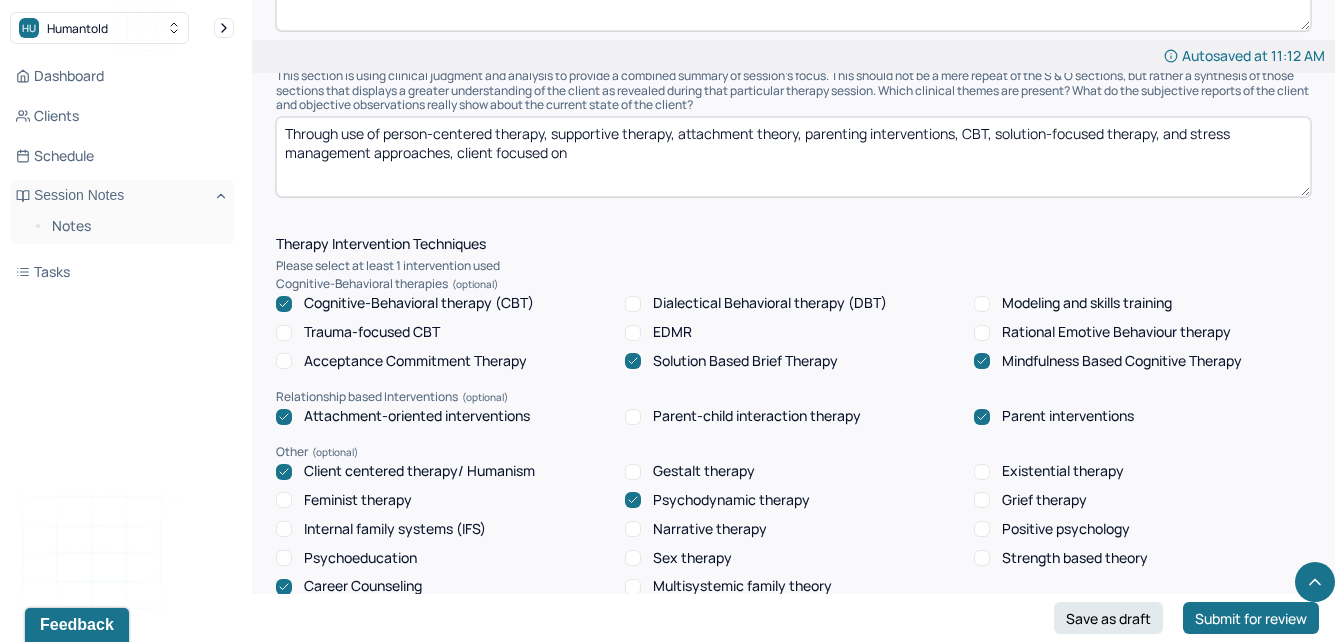 click on "Instructions The fields marked with an asterisk ( * ) are required before you can submit your notes. Before you can submit your session notes, they must be signed. You have the option to save your notes as a draft before making a submission. Appointment location * Teletherapy Client Teletherapy Location here Home Office Other Provider Teletherapy Location Home Office Other Consent was received for the teletherapy session The teletherapy session was conducted via video Primary diagnosis * F41.1 GENERALIZED ANXIETY DISORDER Secondary diagnosis (optional) Secondary diagnosis Tertiary diagnosis (optional) Tertiary diagnosis Emotional / Behavioural symptoms demonstrated * Client presented with some stress throughout the session. Causing * Maladaptive Functioning Intention for Session * Encourage personality growth and development Session Note Subjective Objective How did they present themselves? Was there nervous talking or lack of eye contact? Assessment Therapy Intervention Techniques Trauma-focused CBT EDMR * *" at bounding box center (793, 407) 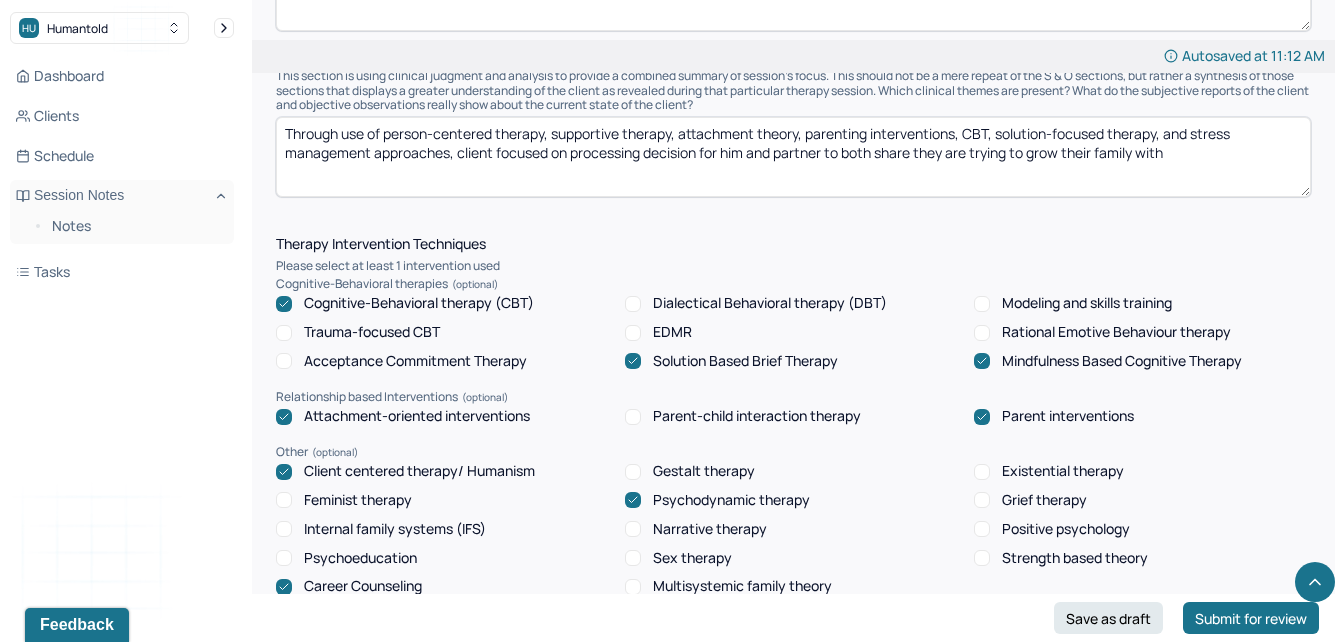 click on "Through use of person-centered therapy, supportive therapy, attachment theory, parenting interventions, CBT, solution-focused therapy, and stress management approaches, client focused on processing decision for him and partner to both share they are trying to grow their family" at bounding box center (793, 157) 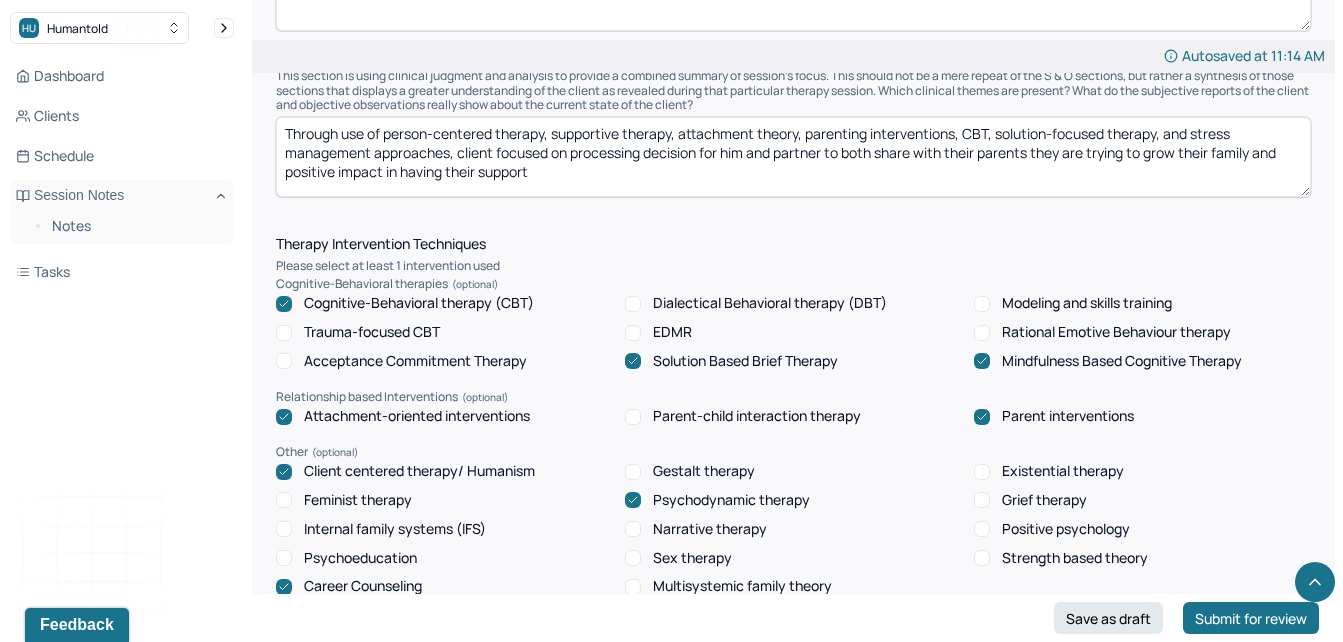 click on "Through use of person-centered therapy, supportive therapy, attachment theory, parenting interventions, CBT, solution-focused therapy, and stress management approaches, client focused on processing decision for him and partner to both share with their parents they are trying to grow their family and postiive impact in having their support" at bounding box center (793, 157) 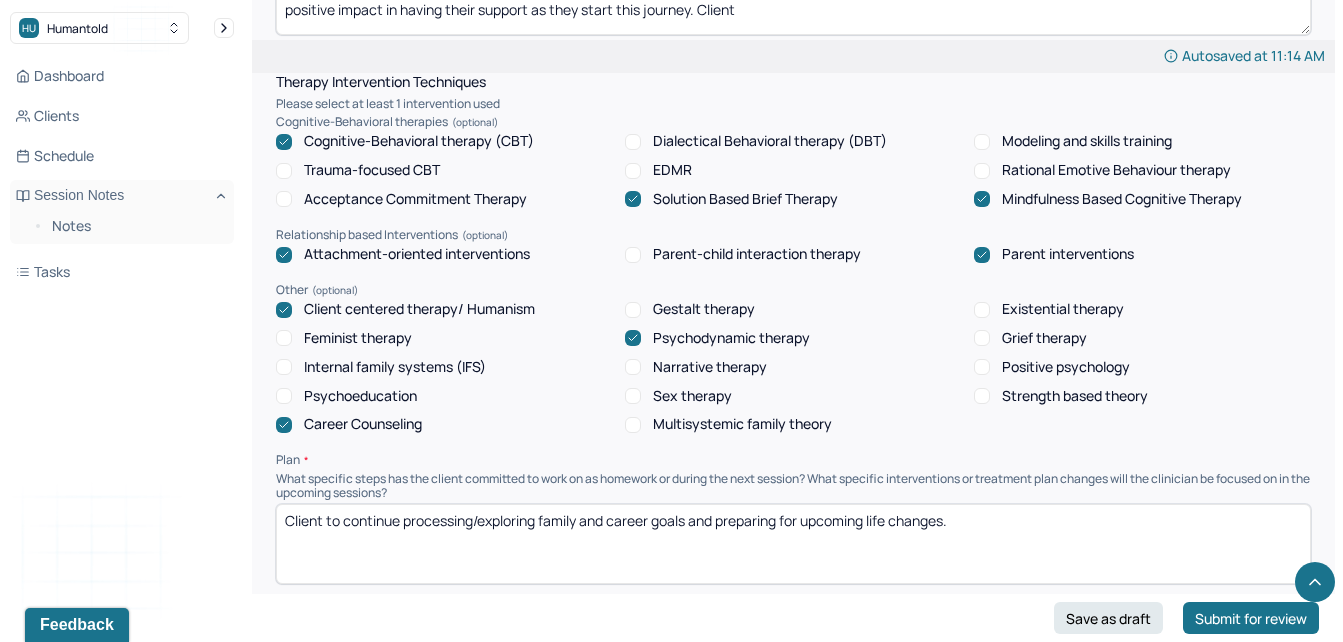 scroll, scrollTop: 1880, scrollLeft: 0, axis: vertical 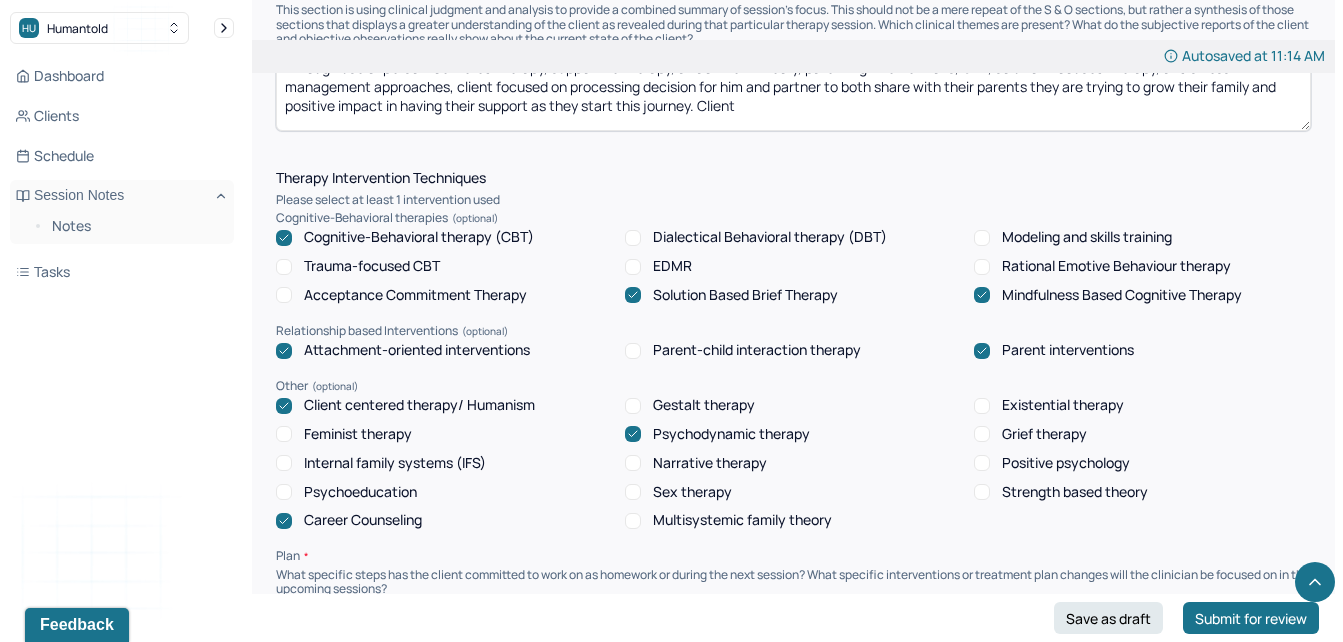 click on "Through use of person-centered therapy, supportive therapy, attachment theory, parenting interventions, CBT, solution-focused therapy, and stress management approaches, client focused on processing decision for him and partner to both share with their parents they are trying to grow their family and positive impact in having their support as they start this journey. Client" at bounding box center [793, 91] 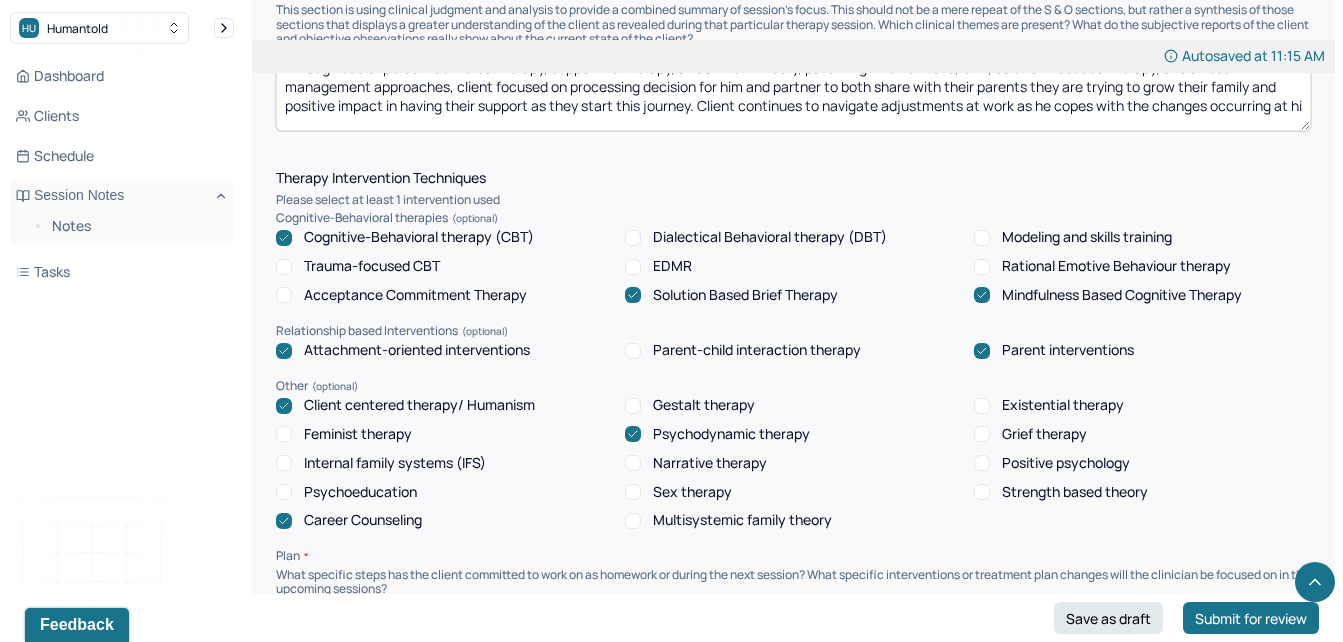 scroll, scrollTop: 4, scrollLeft: 0, axis: vertical 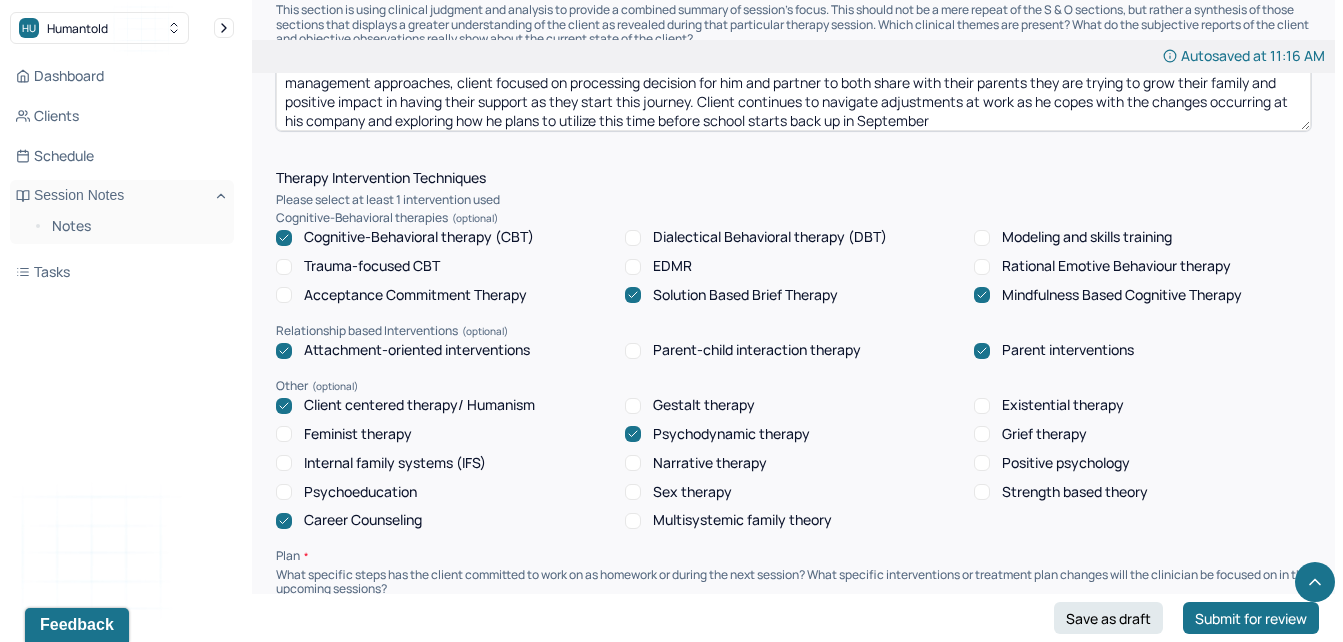click on "Through use of person-centered therapy, supportive therapy, attachment theory, parenting interventions, CBT, solution-focused therapy, and stress management approaches, client focused on processing decision for him and partner to both share with their parents they are trying to grow their family and positive impact in having their support as they start this journey. Client continues to navigate adjustments at work as he copes with the changes occurring at his company and exploring how he plans to utilize this time before school starts back up in September" at bounding box center [793, 91] 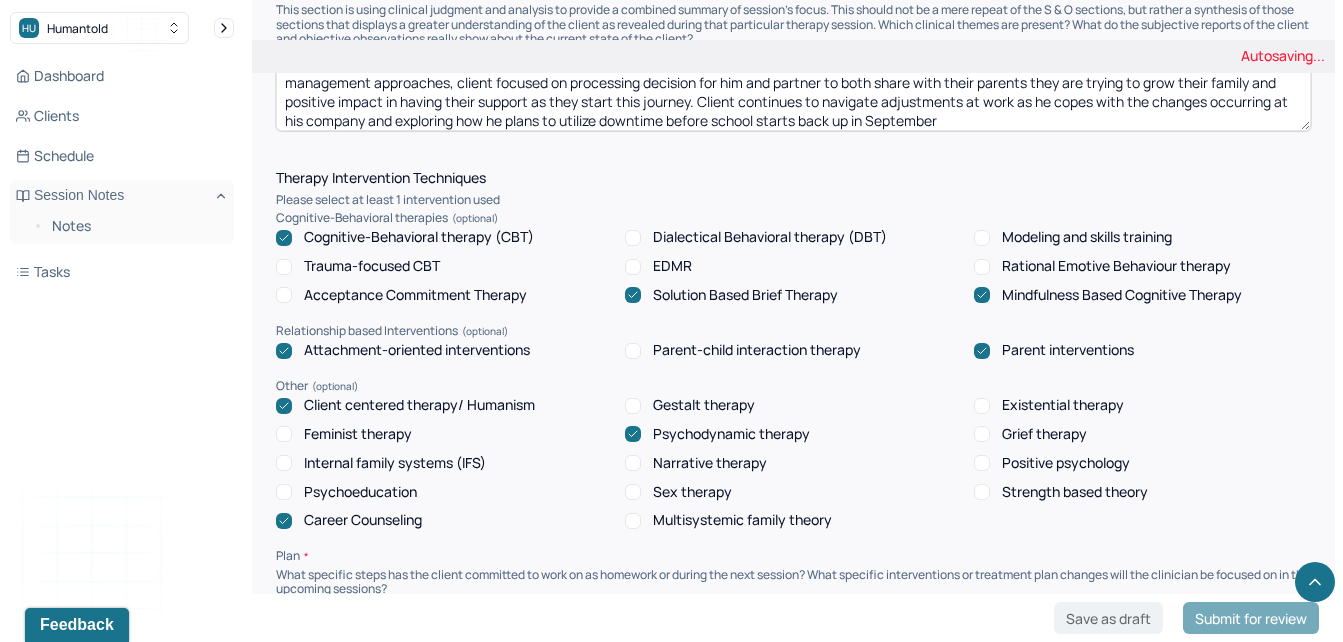 click on "Through use of person-centered therapy, supportive therapy, attachment theory, parenting interventions, CBT, solution-focused therapy, and stress management approaches, client focused on processing decision for him and partner to both share with their parents they are trying to grow their family and positive impact in having their support as they start this journey. Client continues to navigate adjustments at work as he copes with the changes occurring at his company and exploring how he plans to utilize downtimetime before school starts back up in [MONTH]" at bounding box center (793, 91) 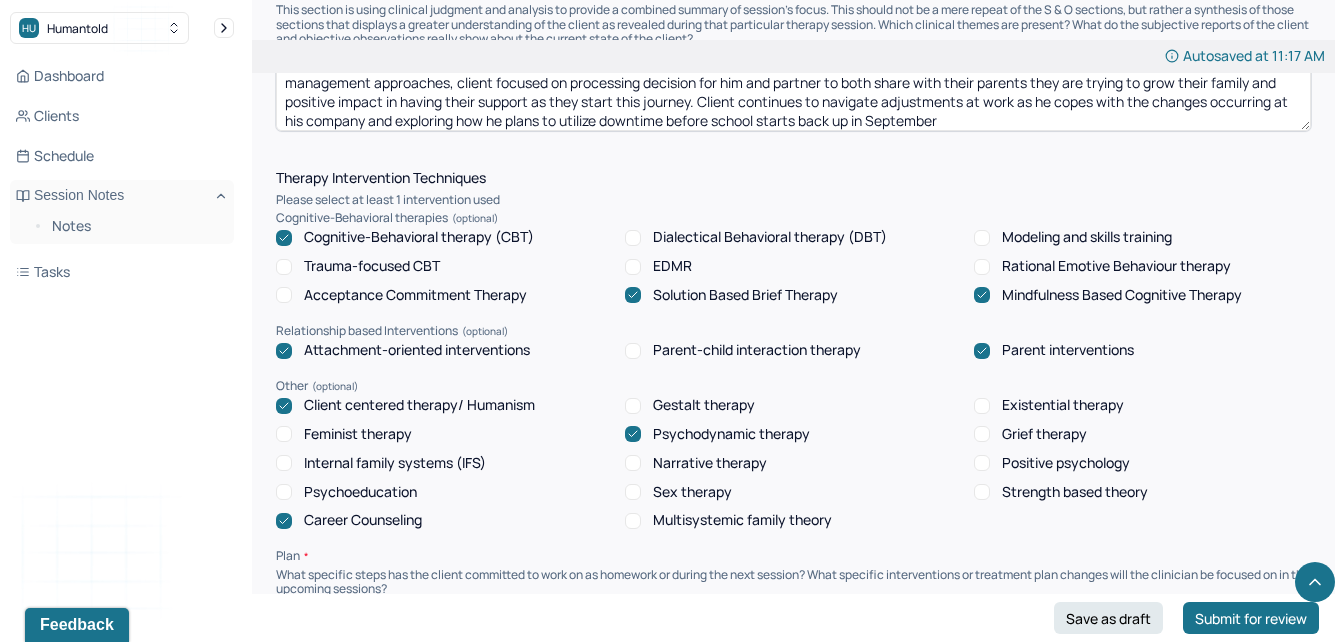 click on "Through use of person-centered therapy, supportive therapy, attachment theory, parenting interventions, CBT, solution-focused therapy, and stress management approaches, client focused on processing decision for him and partner to both share with their parents they are trying to grow their family and positive impact in having their support as they start this journey. Client continues to navigate adjustments at work as he copes with the changes occurring at his company and exploring how he plans to utilize downtime before school starts back up in September" at bounding box center [793, 91] 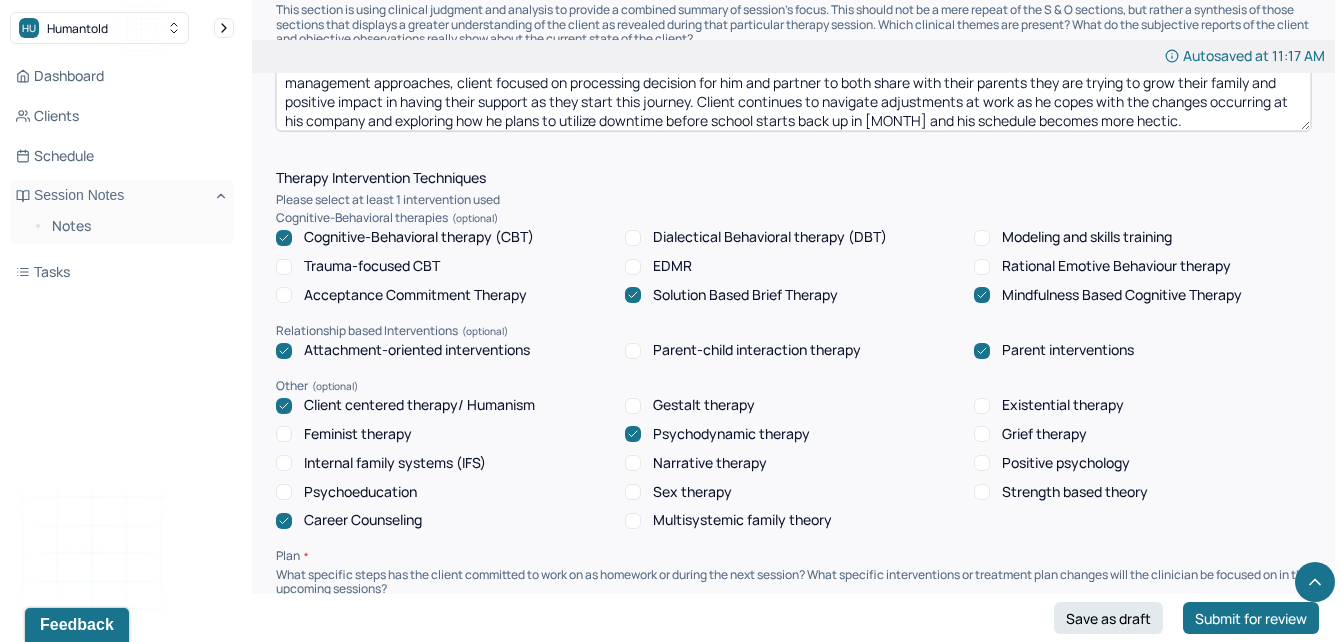 click on "Through use of person-centered therapy, supportive therapy, attachment theory, parenting interventions, CBT, solution-focused therapy, and stress management approaches, client focused on processing decision for him and partner to both share with their parents they are trying to grow their family and positive impact in having their support as they start this journey. Client continues to navigate adjustments at work as he copes with the changes occurring at his company and exploring how he plans to utilize downtime before school starts back up in [MONTH] and his schedule becomes more hectic." at bounding box center [793, 91] 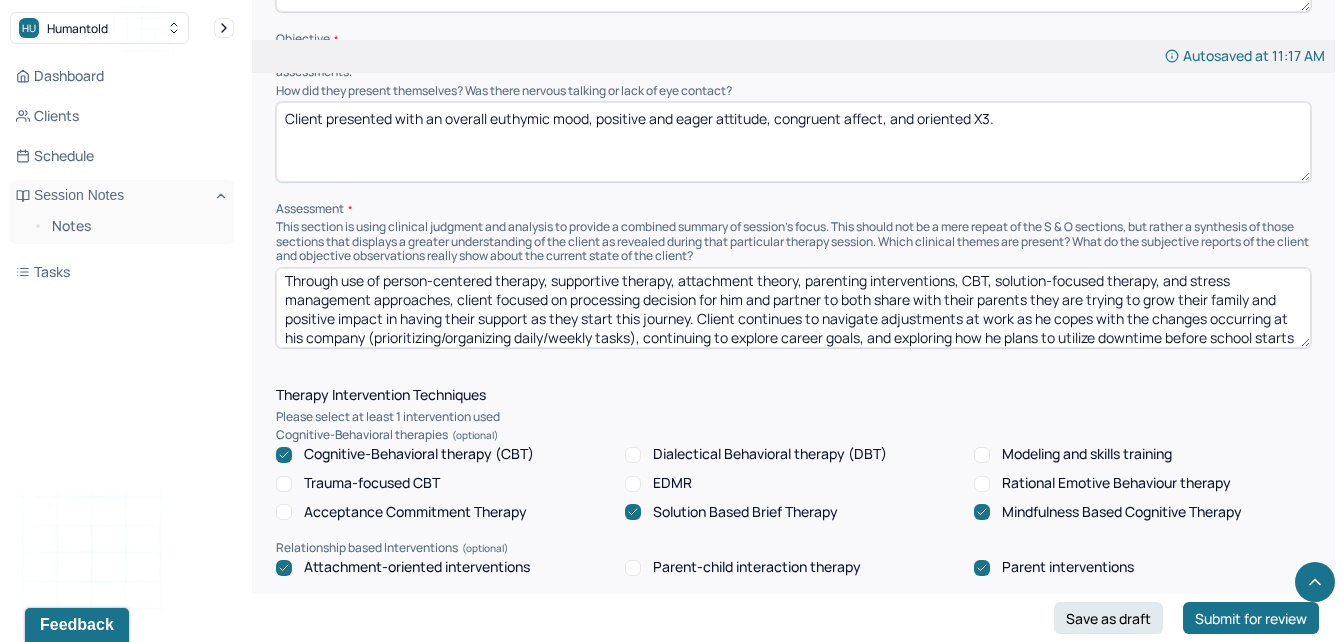 scroll, scrollTop: 1434, scrollLeft: 0, axis: vertical 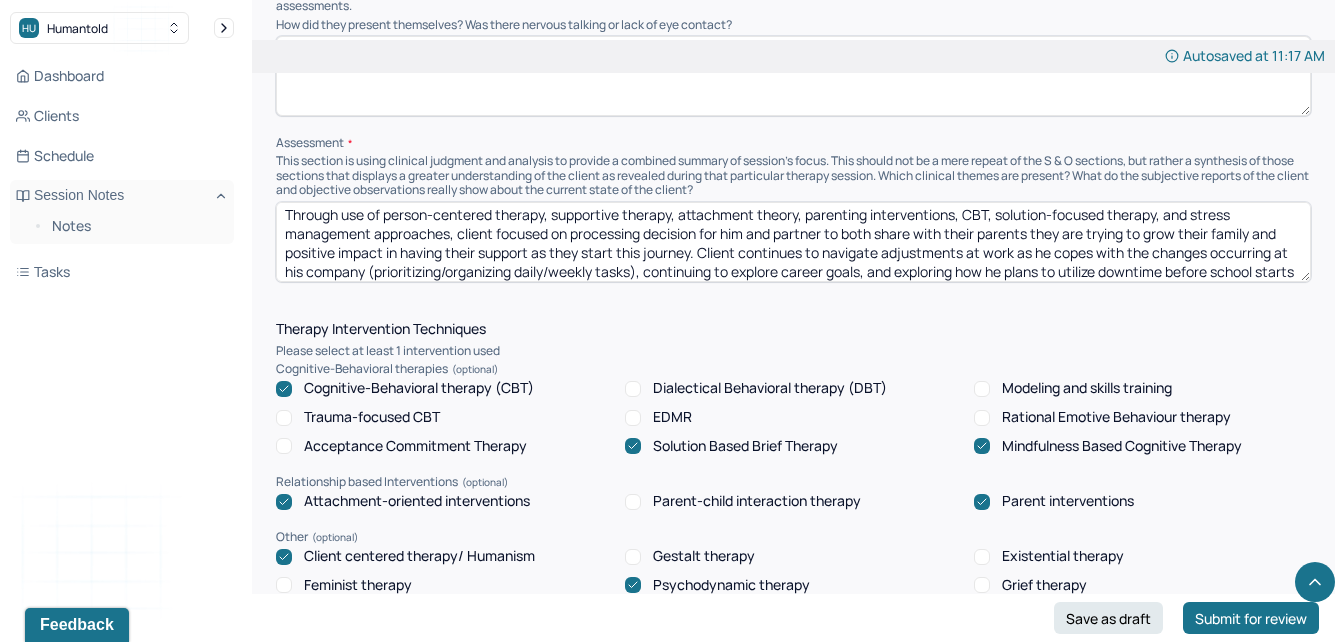 click on "Through use of person-centered therapy, supportive therapy, attachment theory, parenting interventions, CBT, solution-focused therapy, and stress management approaches, client focused on processing decision for him and partner to both share with their parents they are trying to grow their family and positive impact in having their support as they start this journey. Client continues to navigate adjustments at work as he copes with the changes occurring at his company (prioritizing/organizing daily/weekly tasks), continuing to explore careerand exploring how he plans to utilize downtime before school starts back up in September and his schedule becomes more hectic." at bounding box center [793, 242] 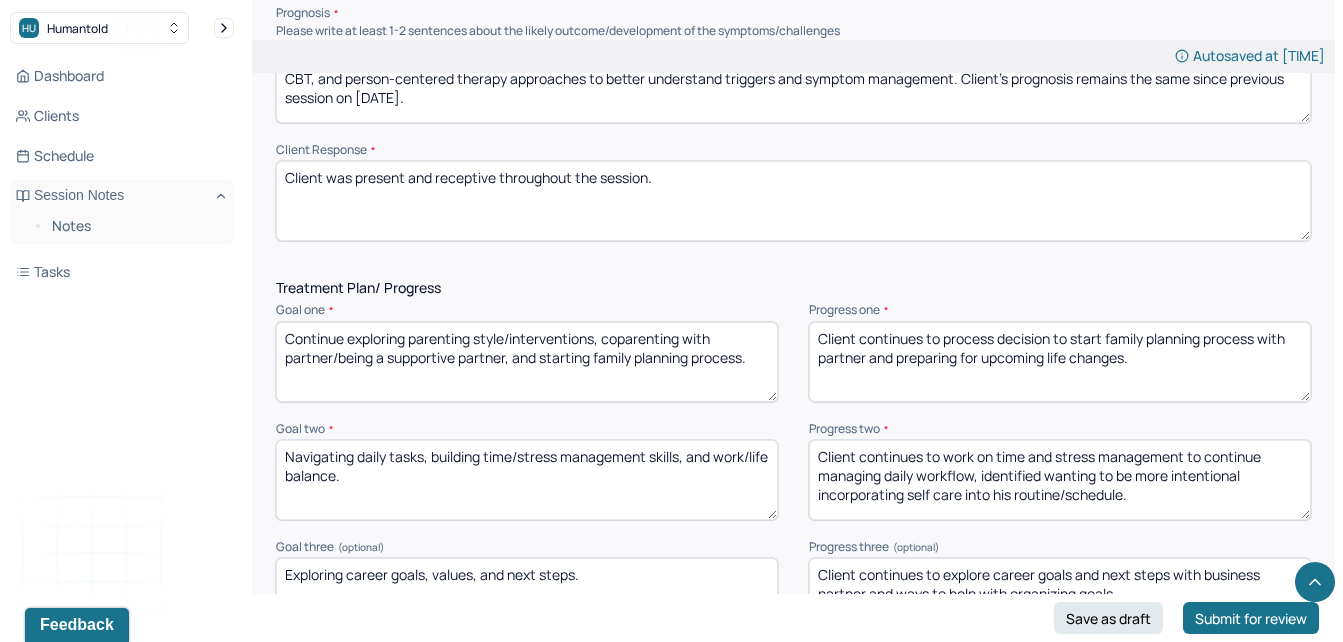 scroll, scrollTop: 2471, scrollLeft: 0, axis: vertical 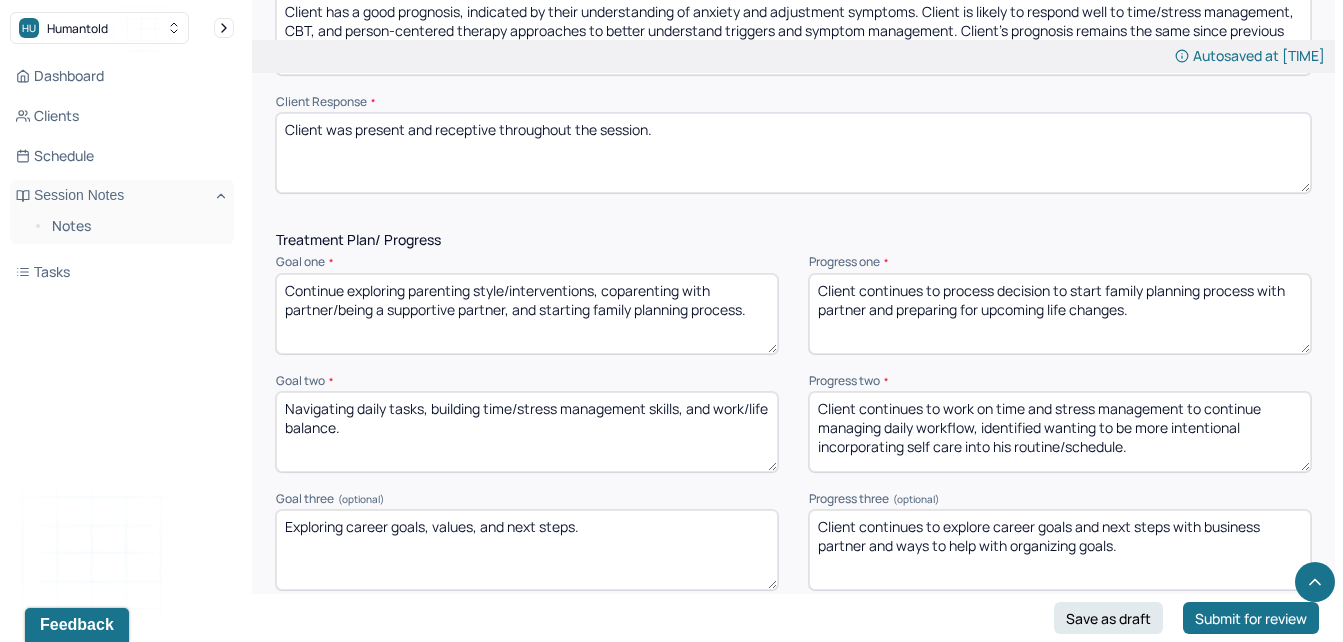 type on "Through use of person-centered therapy, supportive therapy, attachment theory, parenting interventions, CBT, solution-focused therapy, and time/stress management approaches, client focused on processing decision for him and partner to both share with their parents they are trying to grow their family and positive impact in having their support as they start this journey. Client continues to navigate adjustments at work as he copes with the changes occurring at his company (prioritizing/organizing daily/weekly tasks), continuing to explore career goals, and exploring how he plans to utilize downtime before school starts back up in [MONTH] and his schedule becomes more hectic." 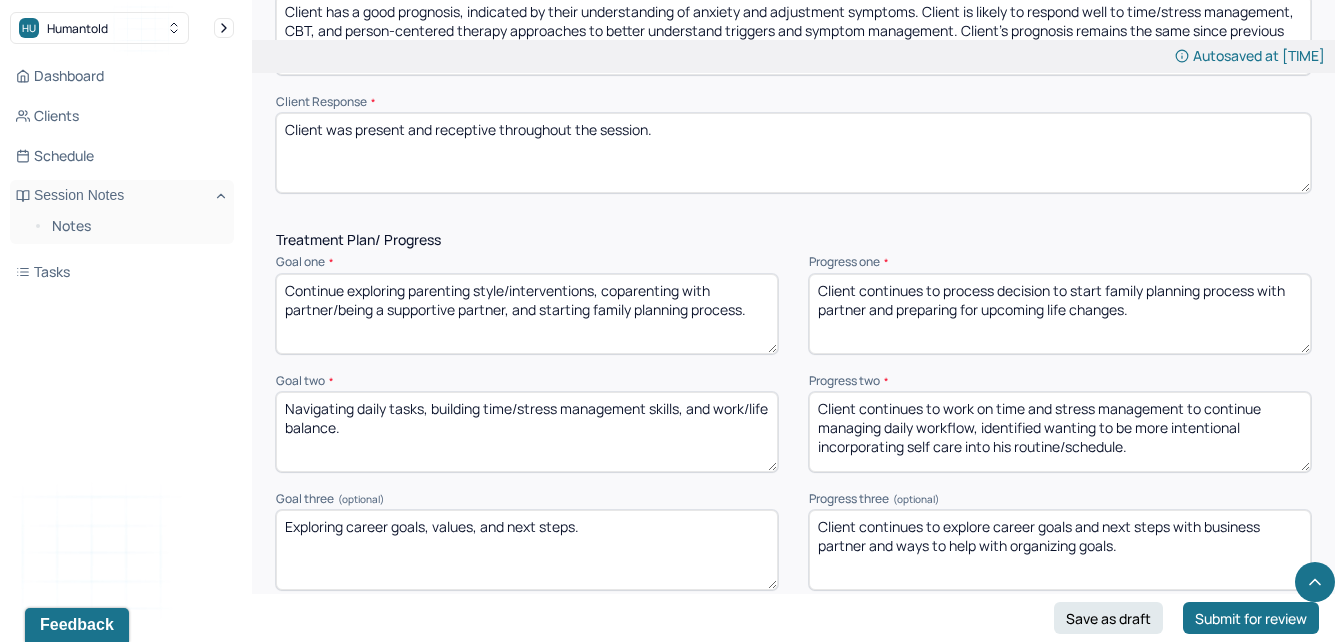 drag, startPoint x: 500, startPoint y: 122, endPoint x: 358, endPoint y: 130, distance: 142.22517 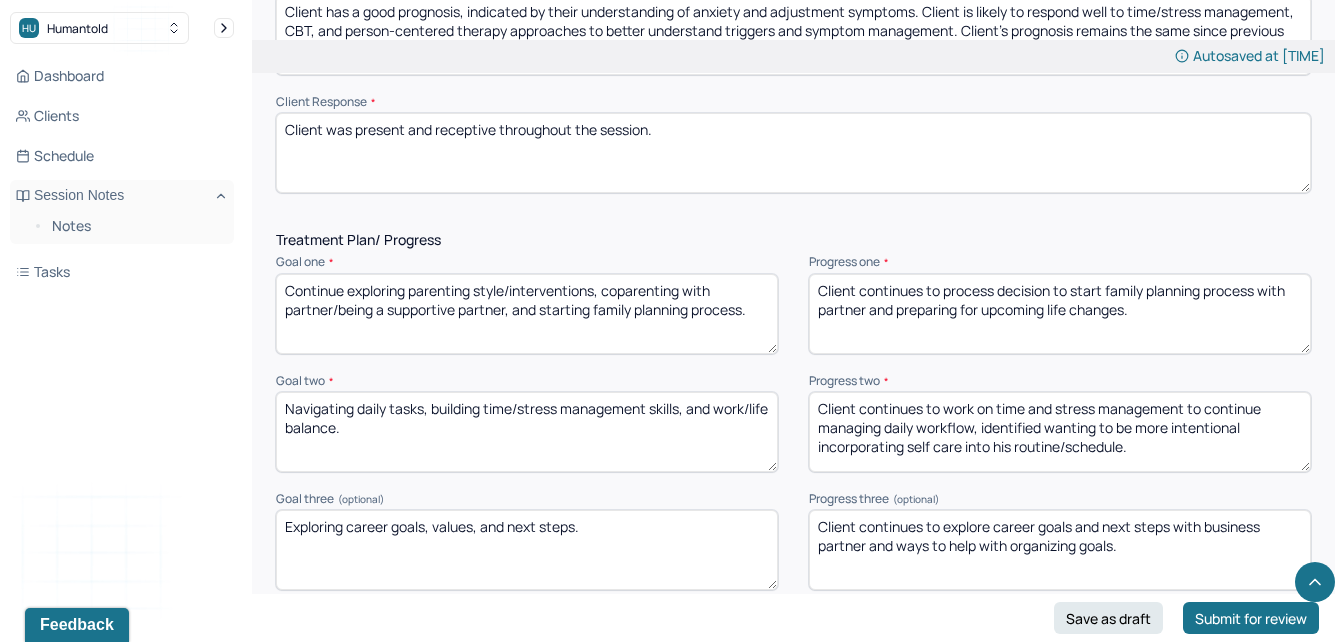 click on "Client was present and receptive throughout the session." at bounding box center [793, 153] 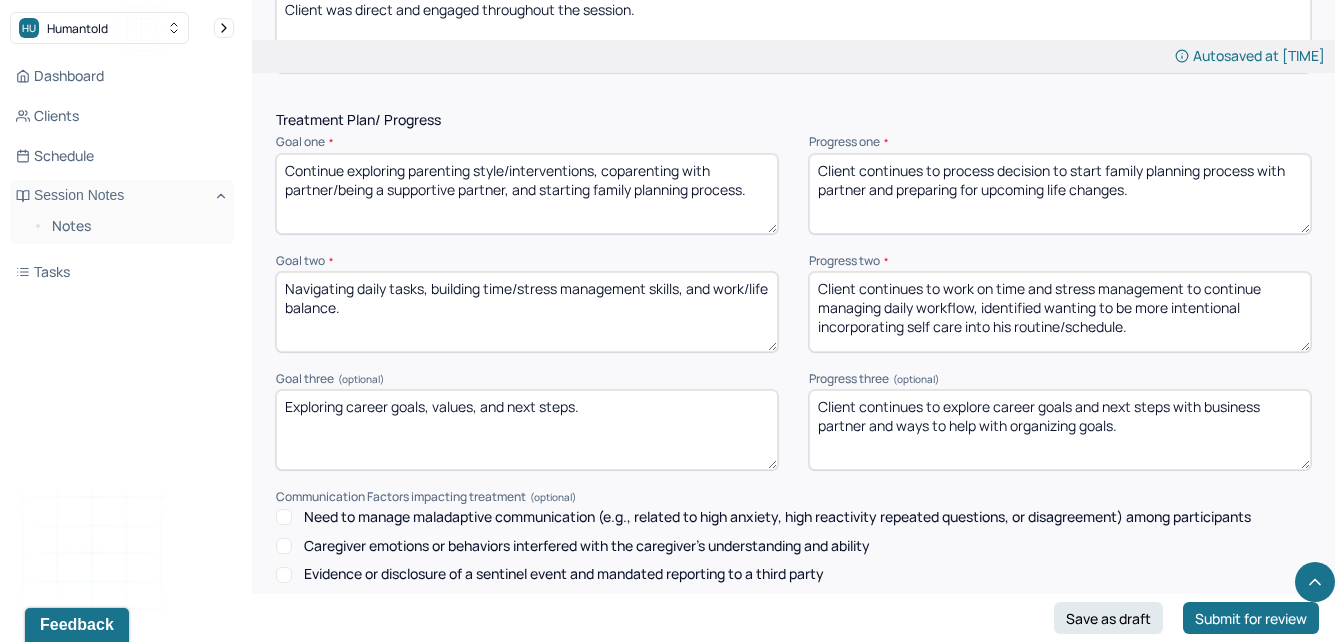 scroll, scrollTop: 2561, scrollLeft: 0, axis: vertical 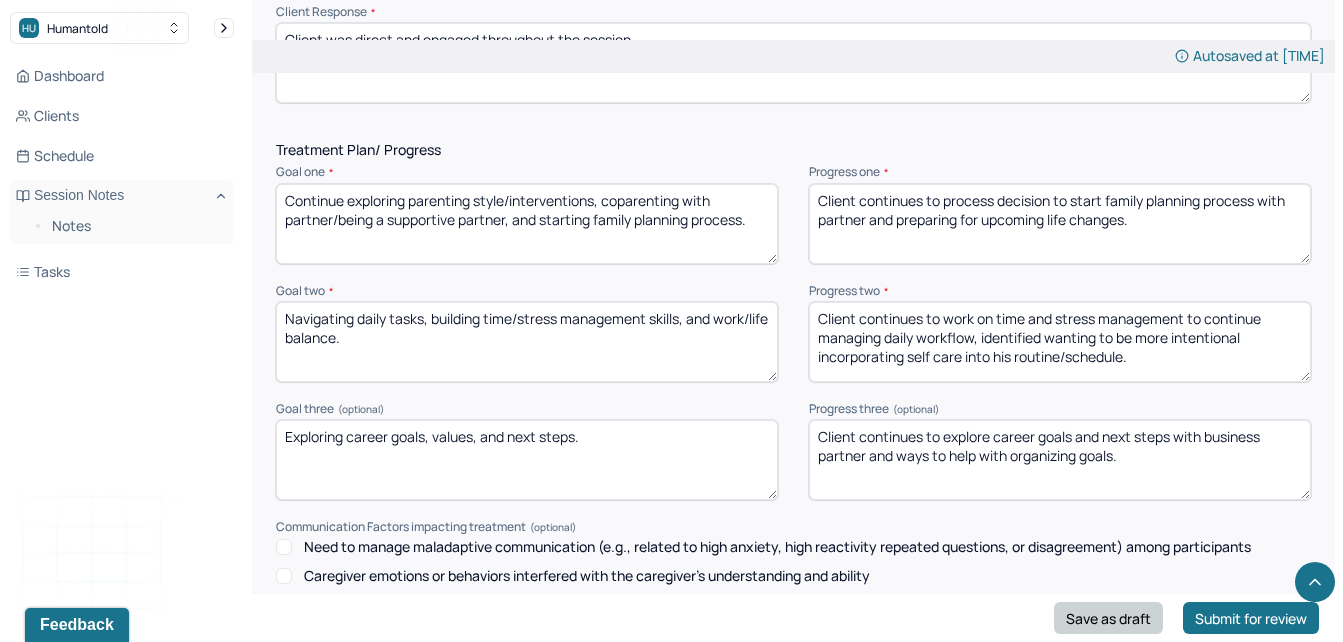 type on "Client was direct and engaged throughout the session." 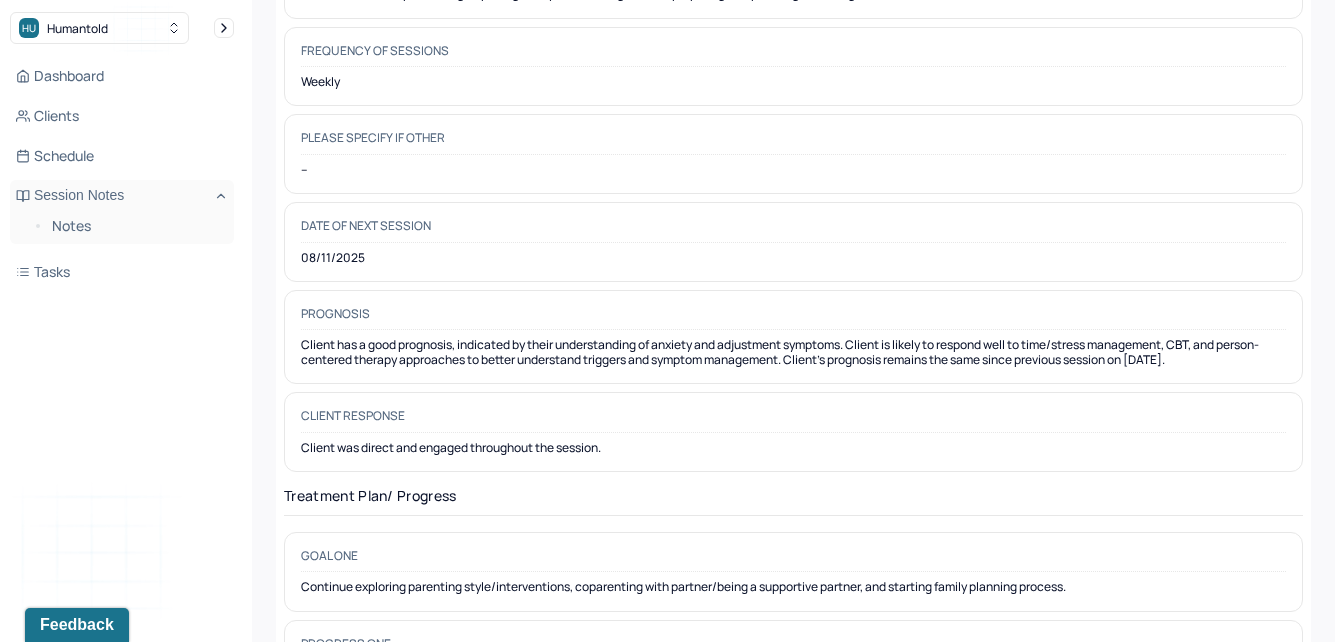 scroll, scrollTop: 0, scrollLeft: 0, axis: both 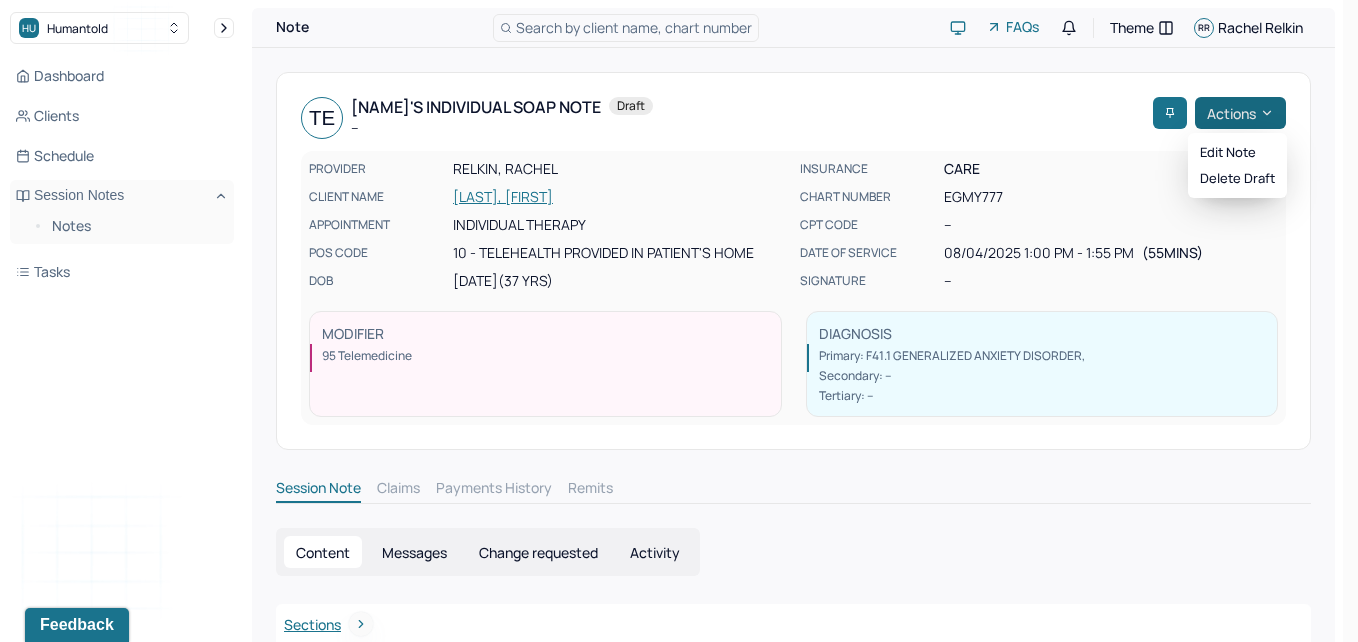 click on "Actions" at bounding box center [1240, 113] 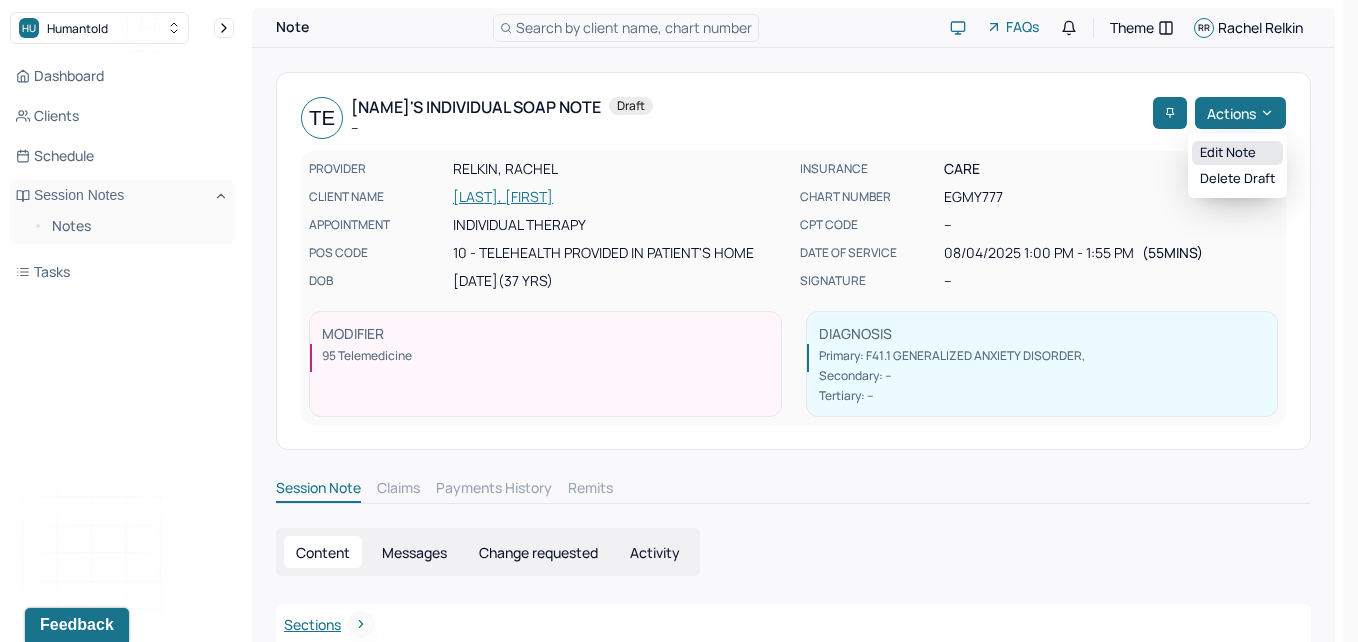 click on "Edit note" at bounding box center [1237, 153] 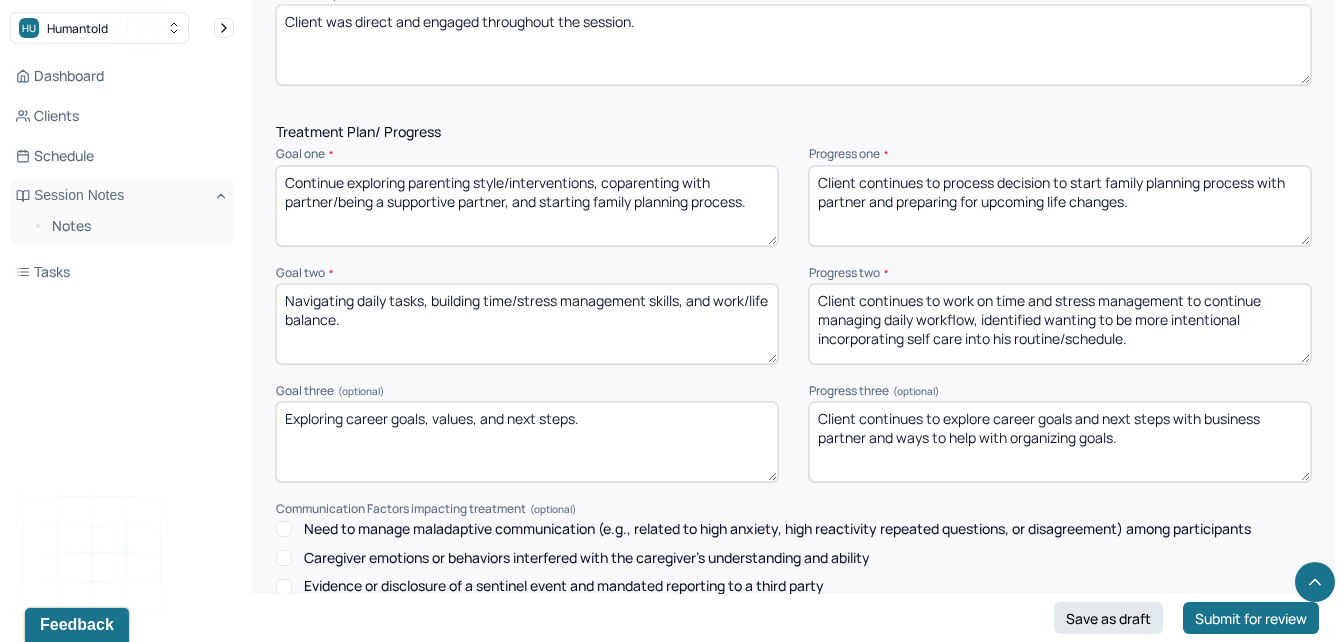 scroll, scrollTop: 2591, scrollLeft: 0, axis: vertical 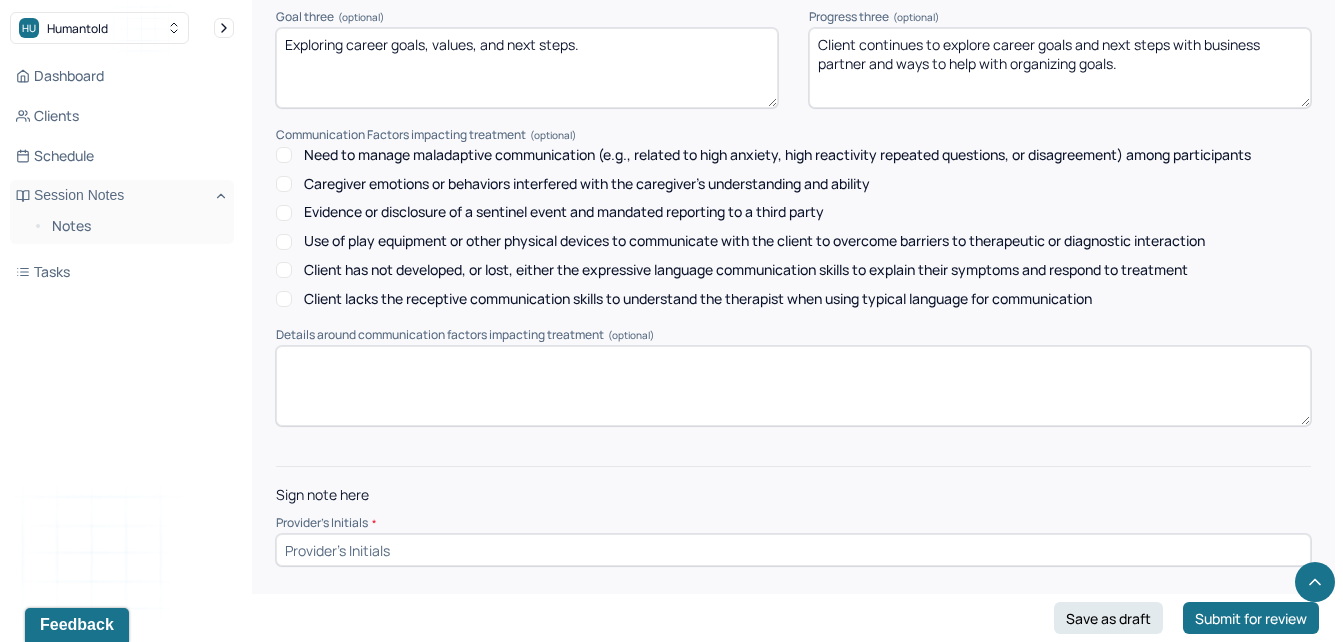click at bounding box center (793, 550) 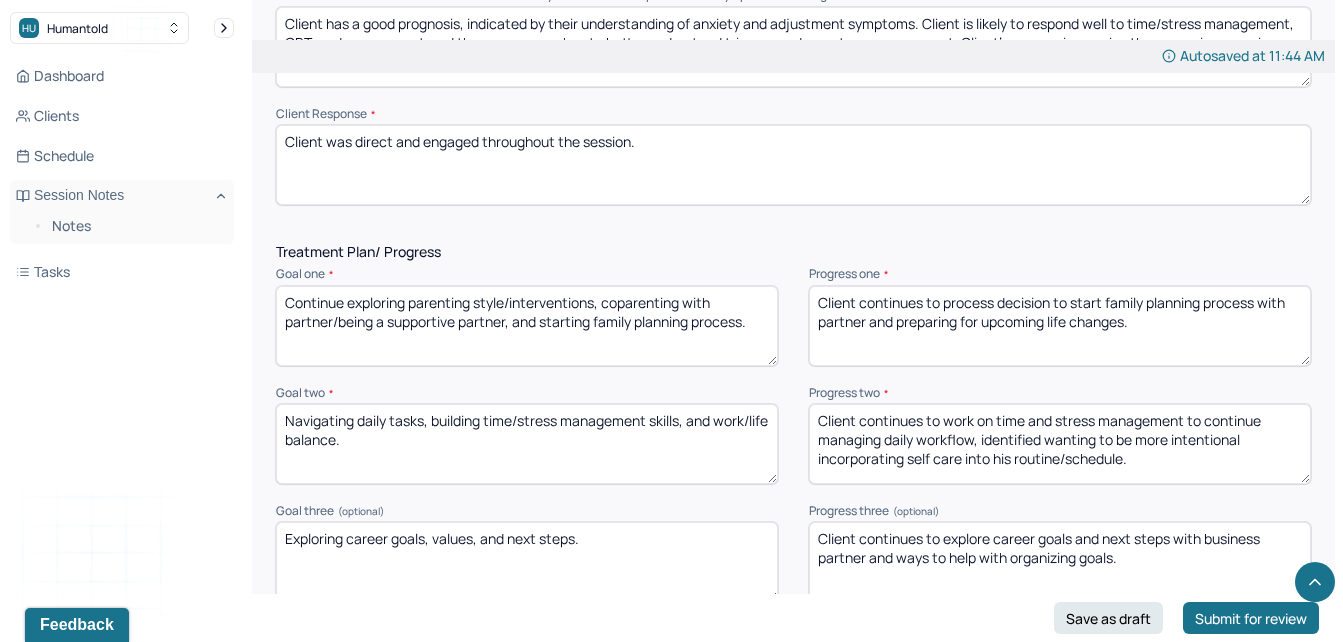 scroll, scrollTop: 2953, scrollLeft: 0, axis: vertical 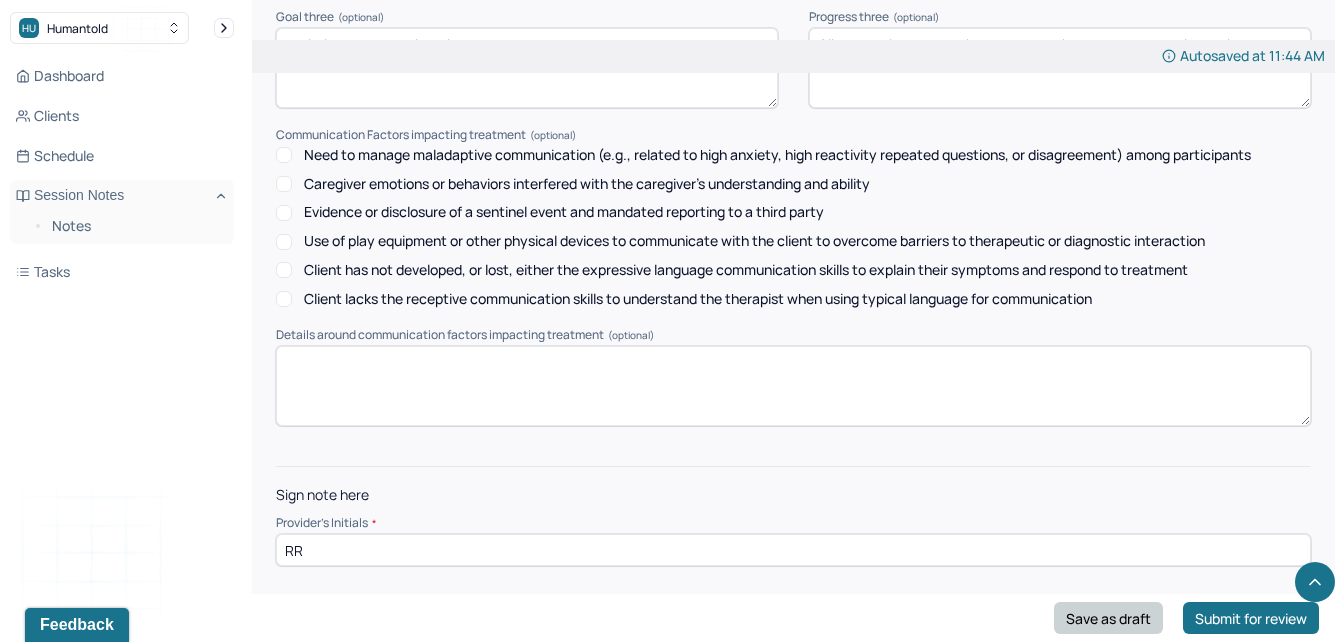 type on "RR" 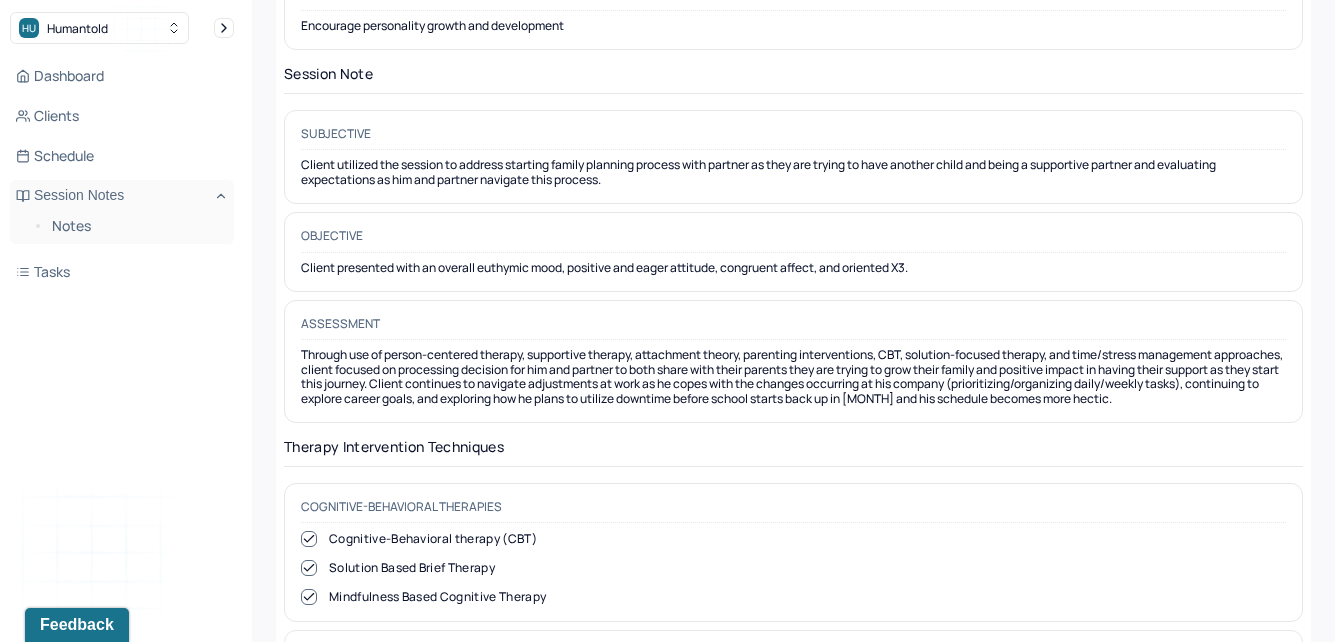 scroll, scrollTop: 0, scrollLeft: 0, axis: both 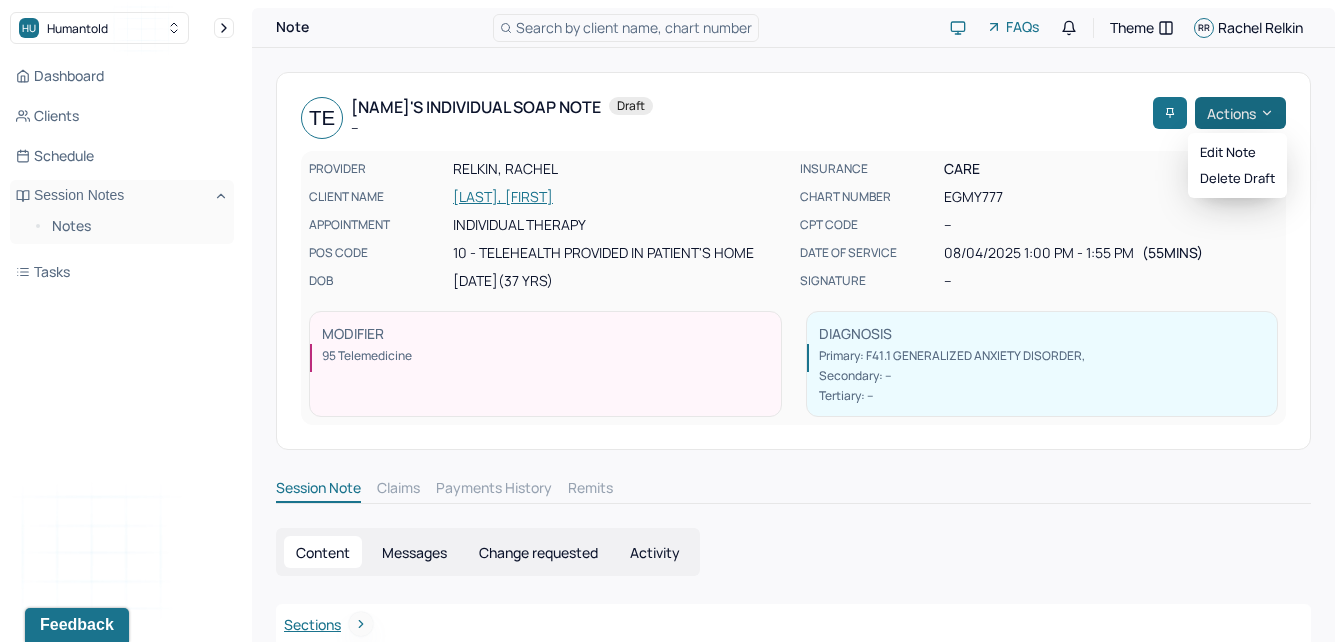 click on "Actions" at bounding box center [1240, 113] 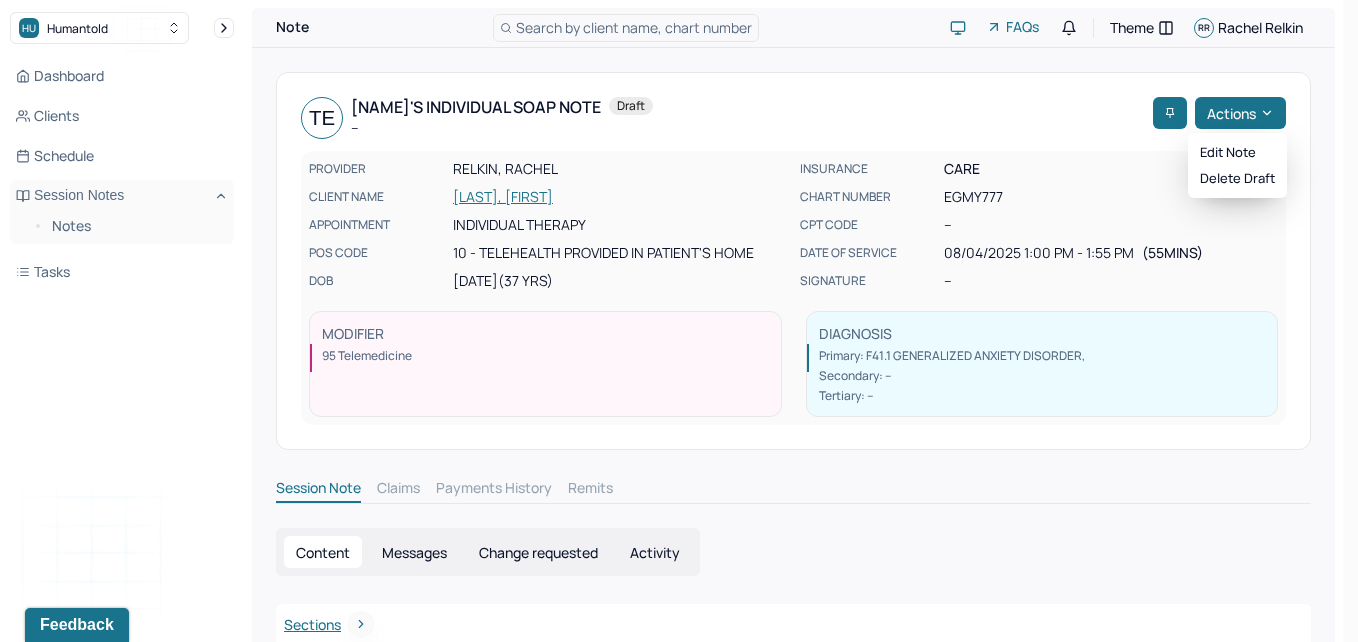 click on "Edit note Delete draft" at bounding box center (1237, 165) 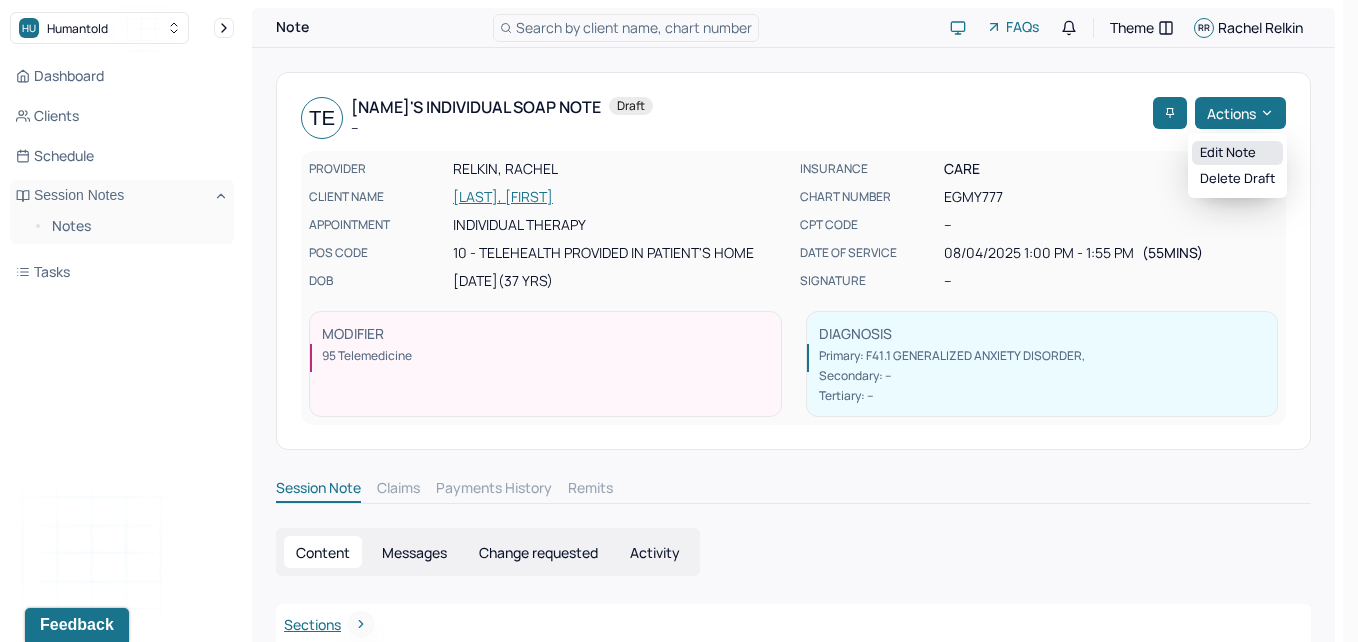 click on "Edit note" at bounding box center [1237, 153] 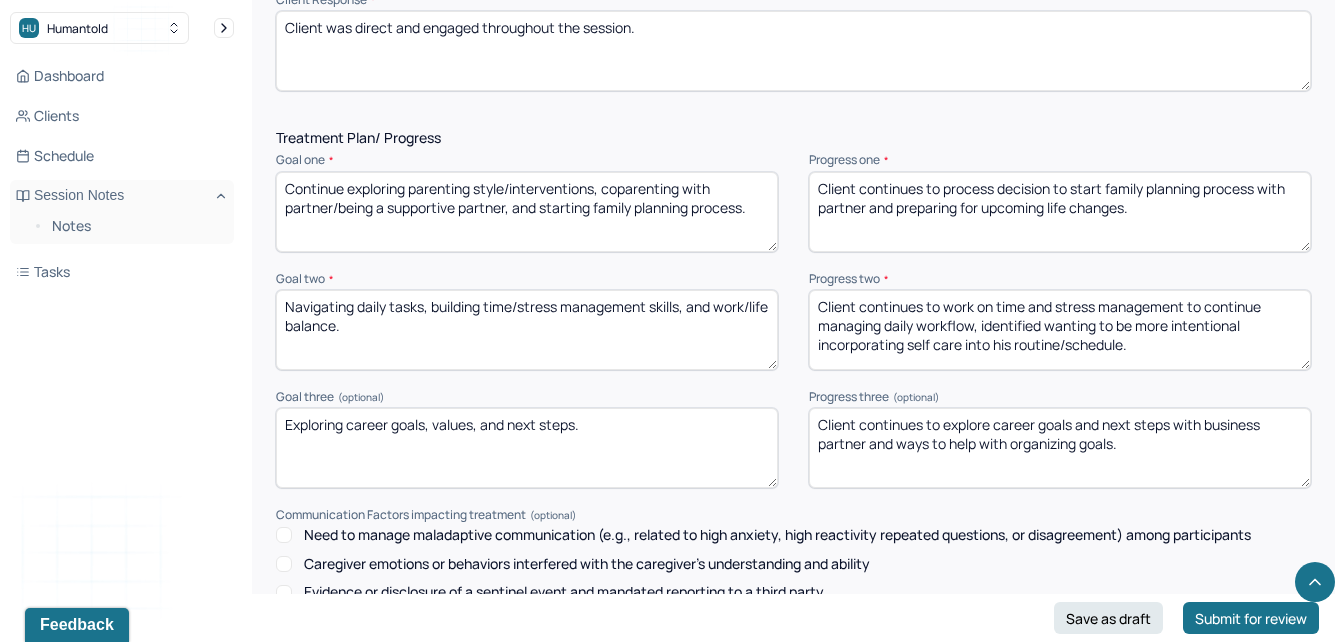 scroll, scrollTop: 2579, scrollLeft: 0, axis: vertical 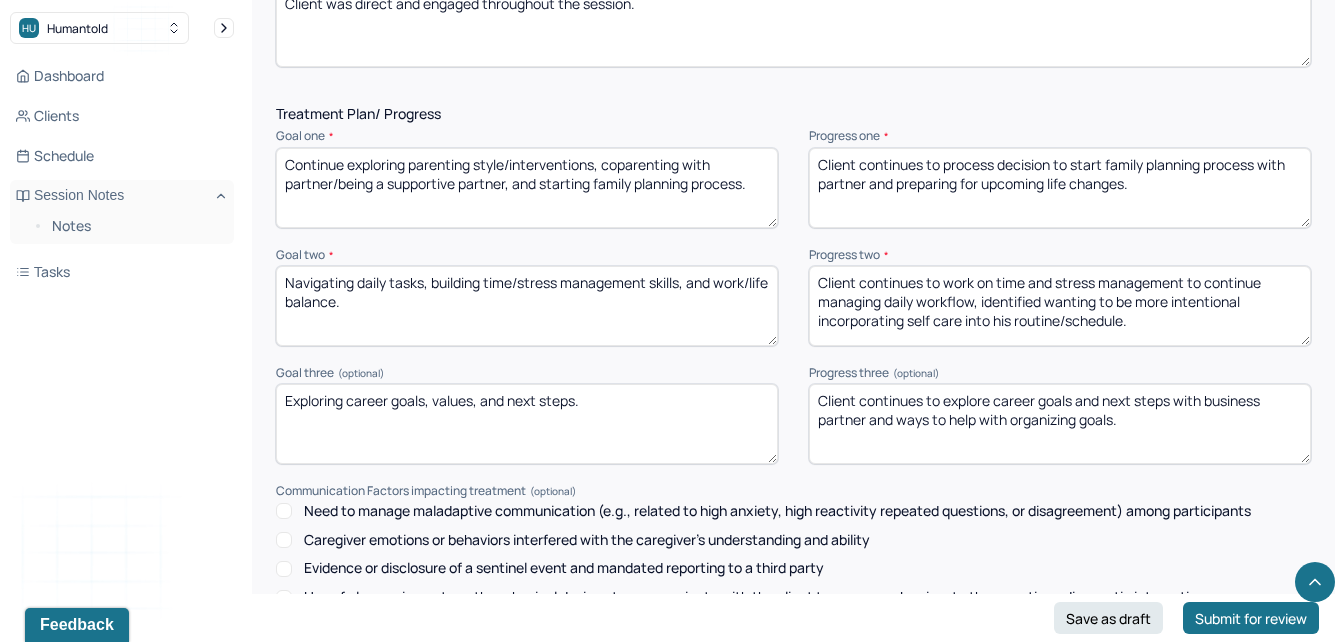 click on "Client continues to explore career goals and next steps with business partner and ways to help with organizing goals." at bounding box center [1060, 424] 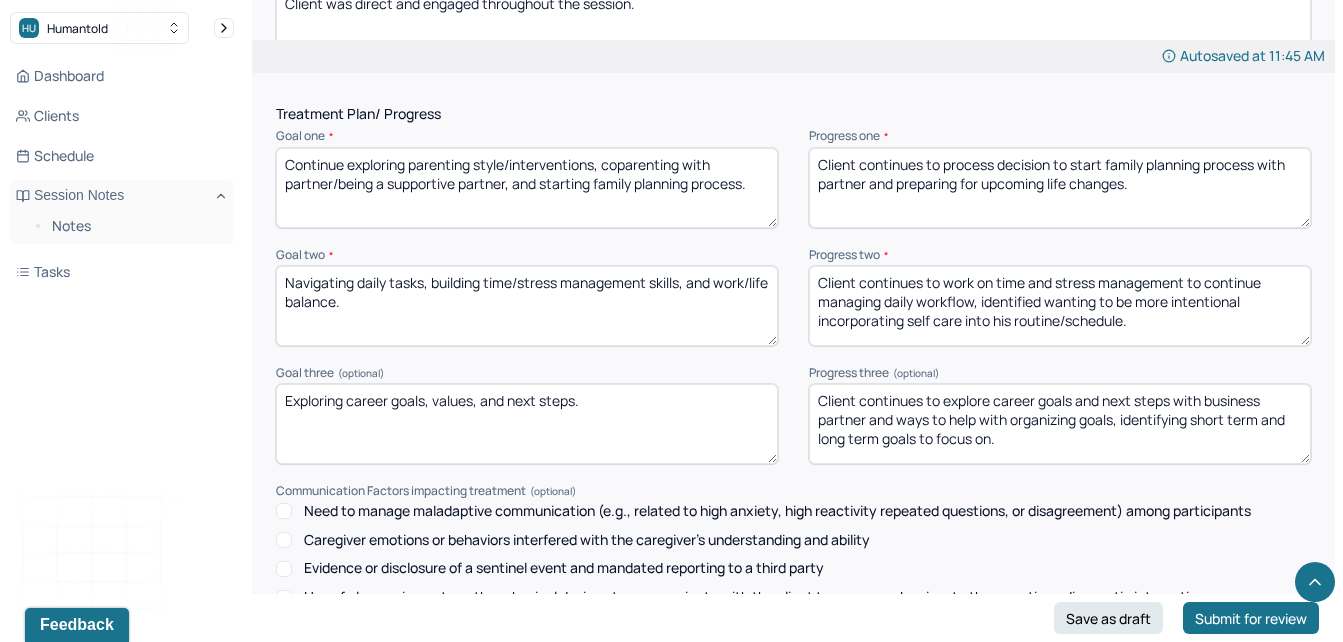 scroll, scrollTop: 2603, scrollLeft: 0, axis: vertical 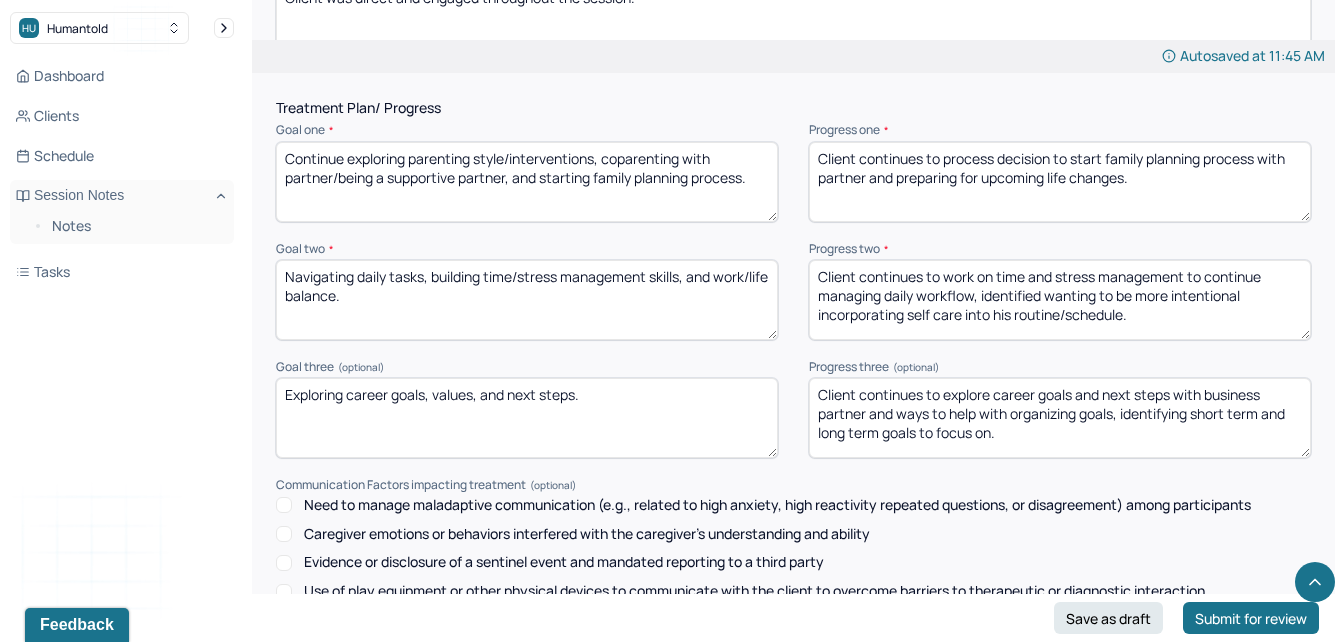 type on "Client continues to explore career goals and next steps with business partner and ways to help with organizing goals, identifying short term and long term goals to focus on." 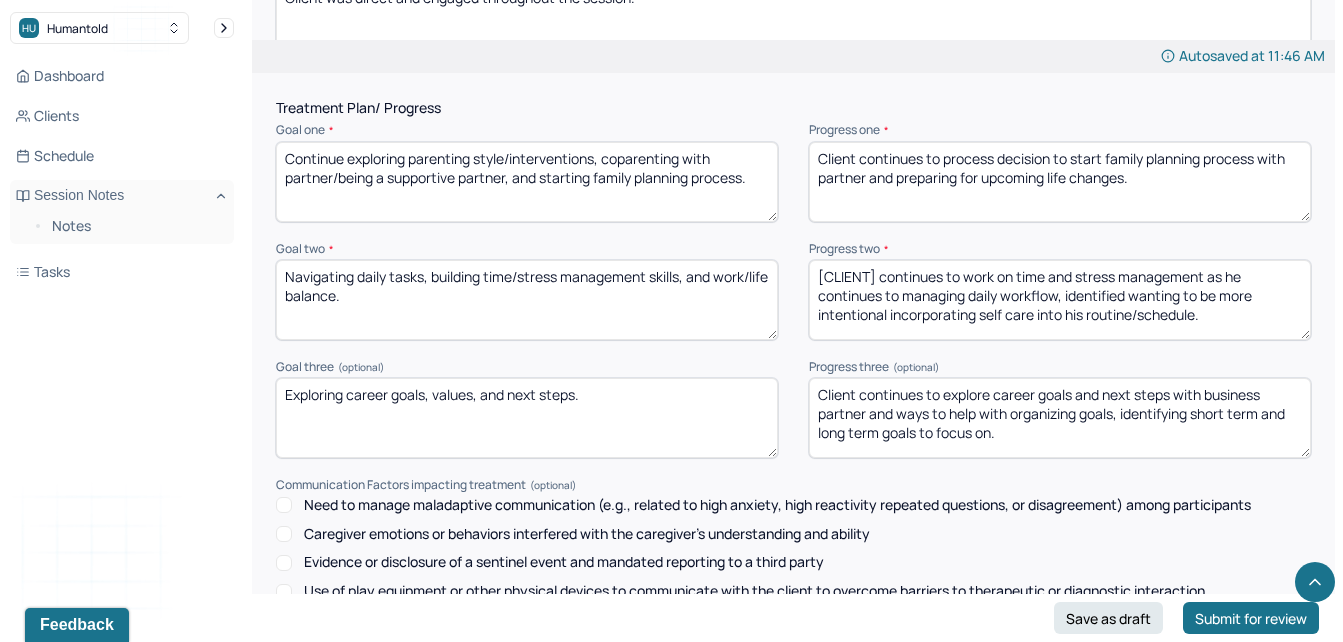 click on "[CLIENT] continues to work on time and stress management as he continues to managing daily workflow, identified wanting to be more intentional incorporating self care into his routine/schedule." at bounding box center [1060, 300] 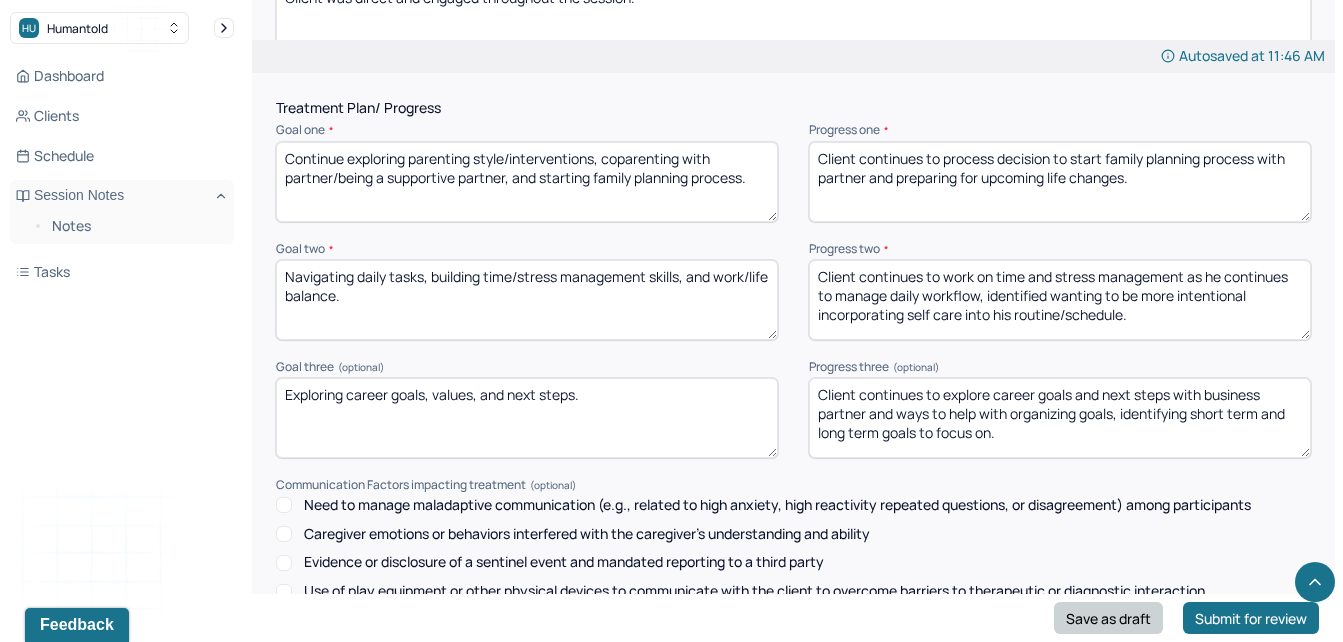 type on "Client continues to work on time and stress management as he continues to manage daily workflow, identified wanting to be more intentional incorporating self care into his routine/schedule." 